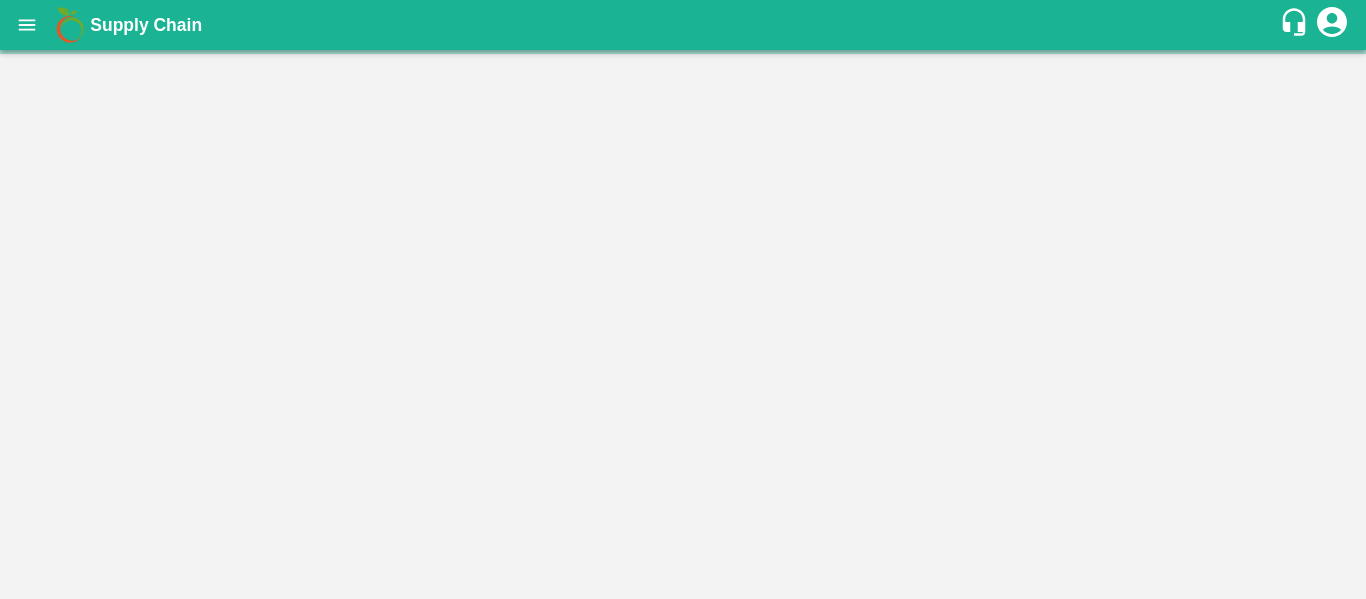 scroll, scrollTop: 0, scrollLeft: 0, axis: both 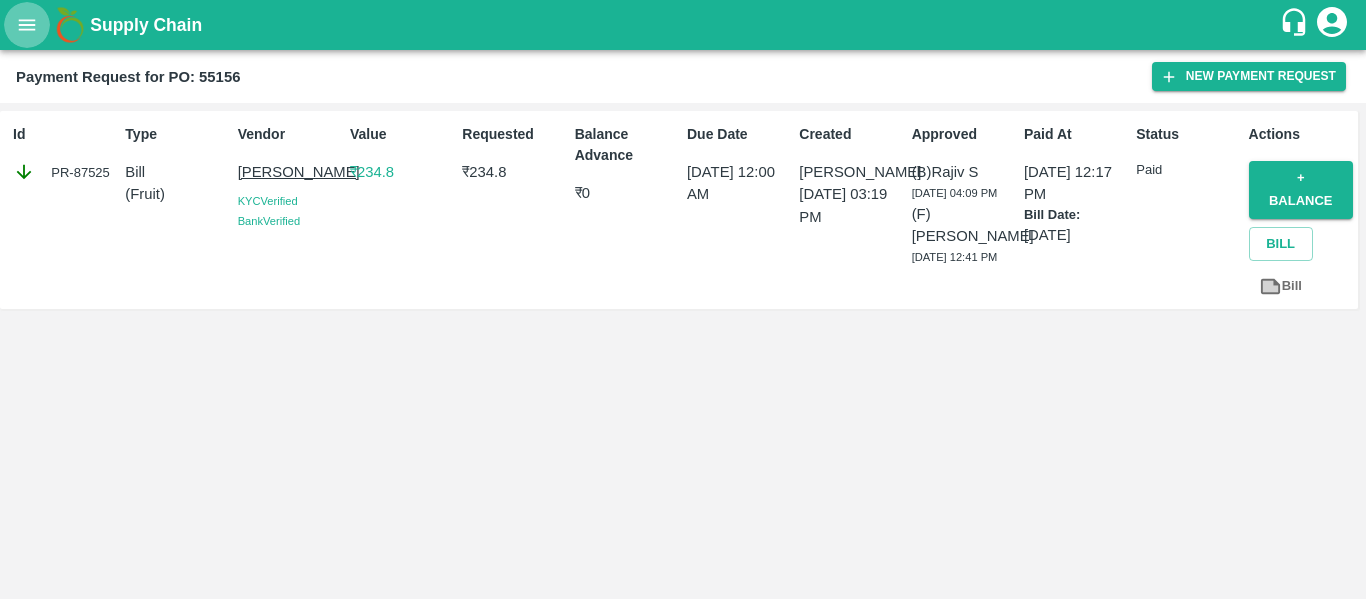 click 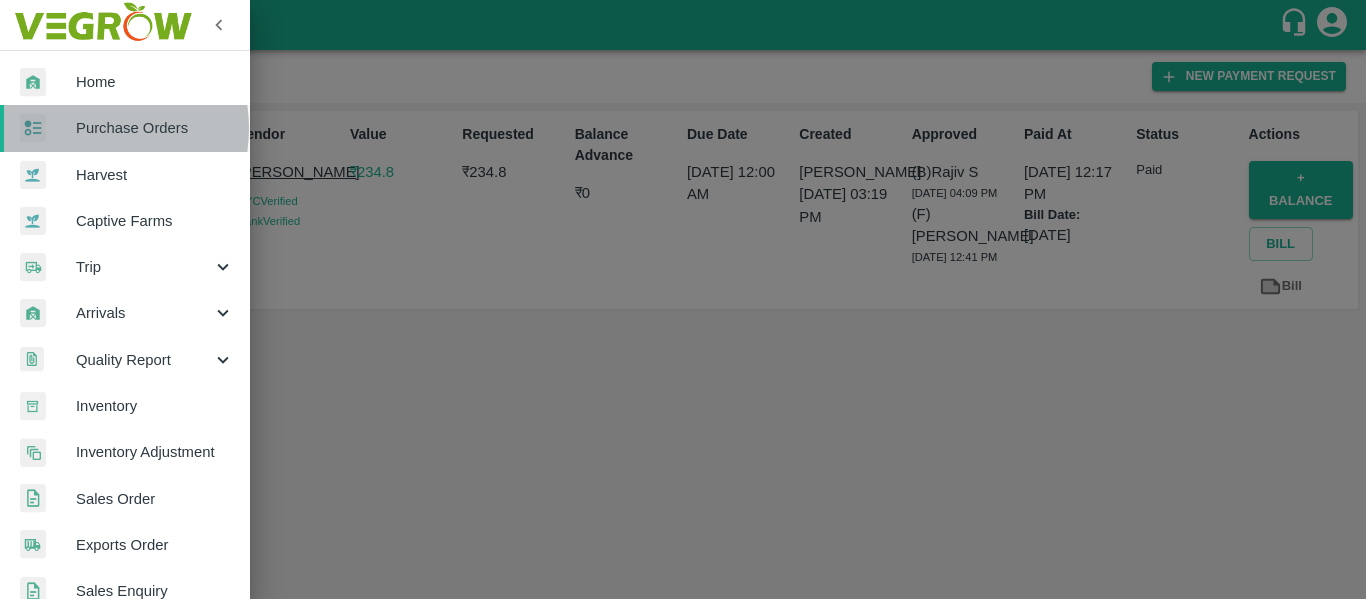 click on "Purchase Orders" at bounding box center [155, 128] 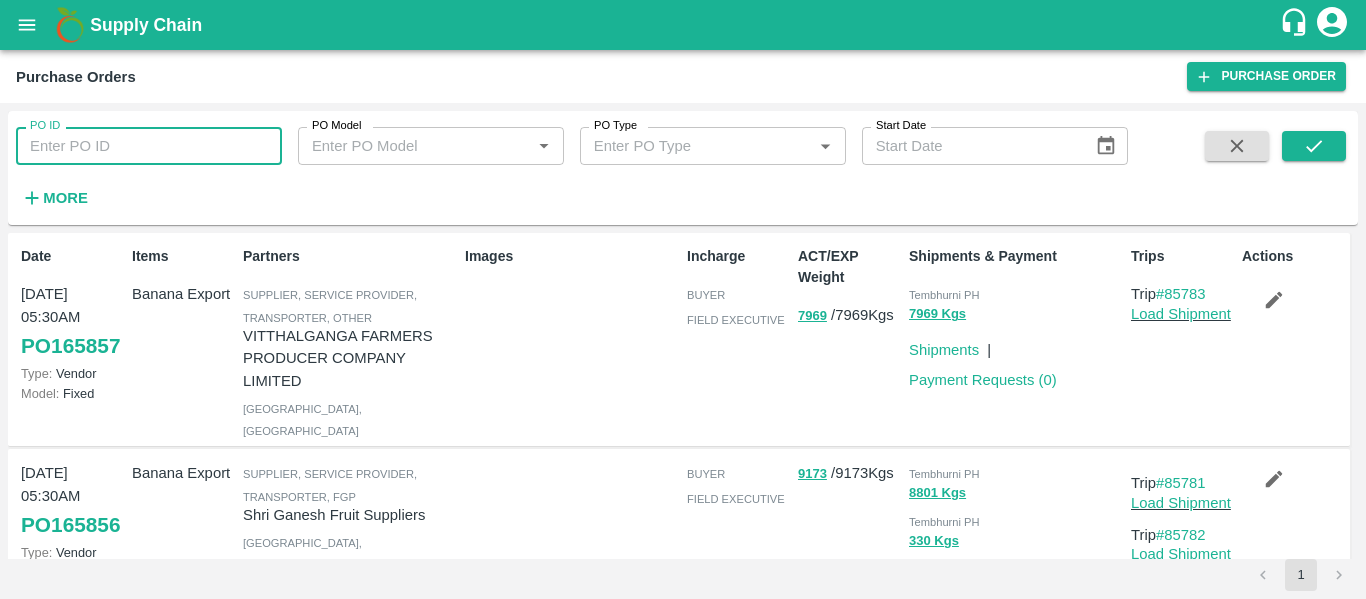 click on "PO ID" at bounding box center (149, 146) 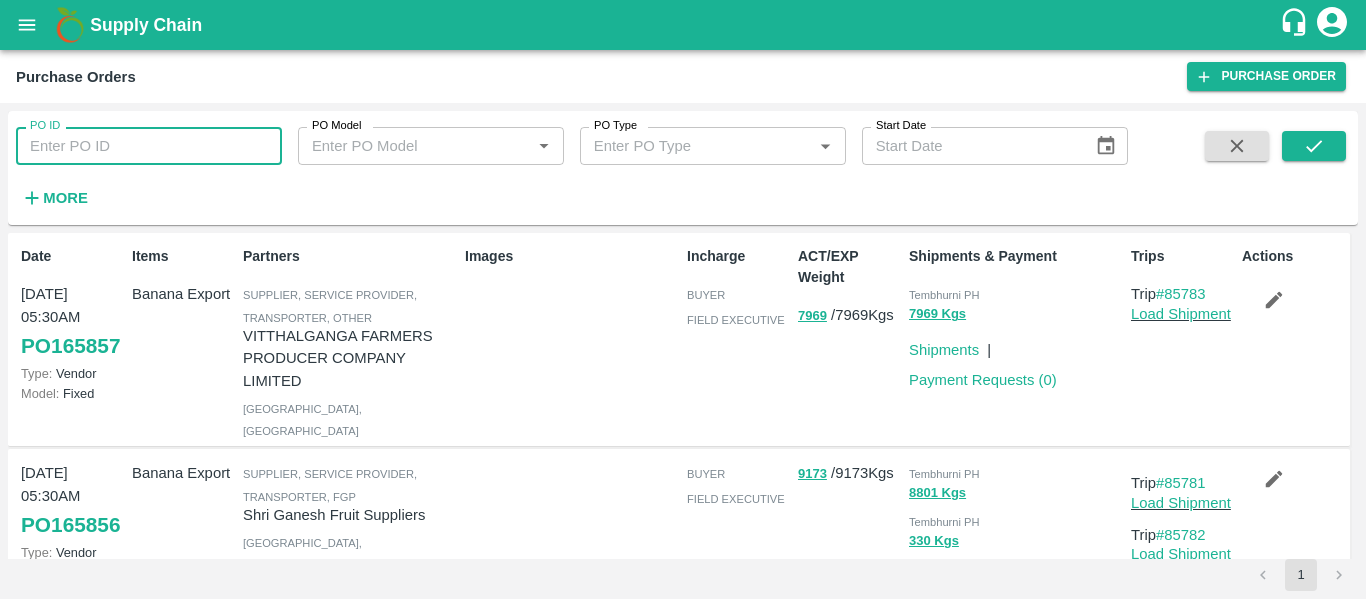click on "PO ID" at bounding box center (149, 146) 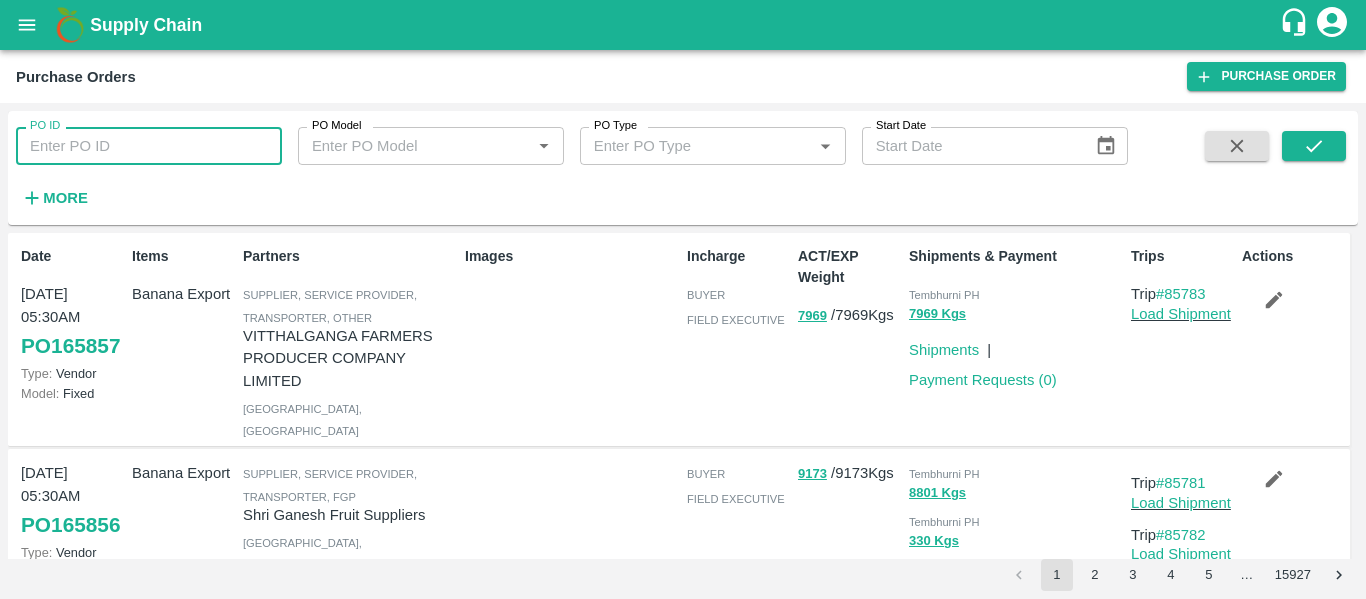 paste on "165785" 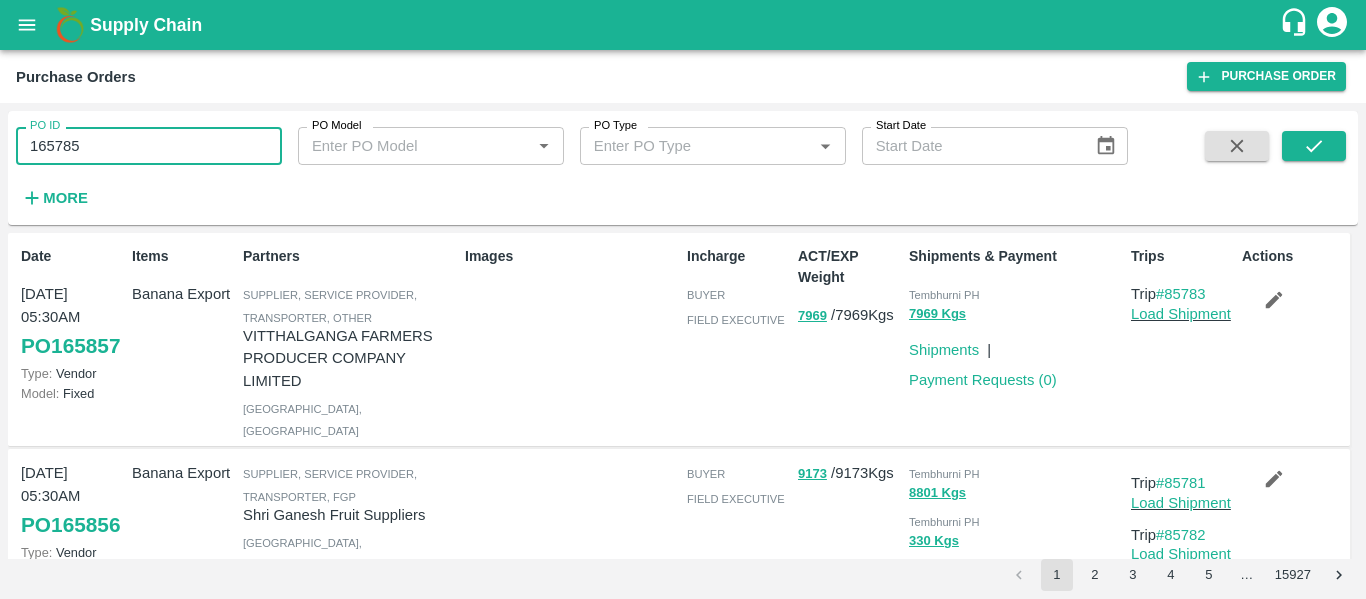 click on "165785" at bounding box center (149, 146) 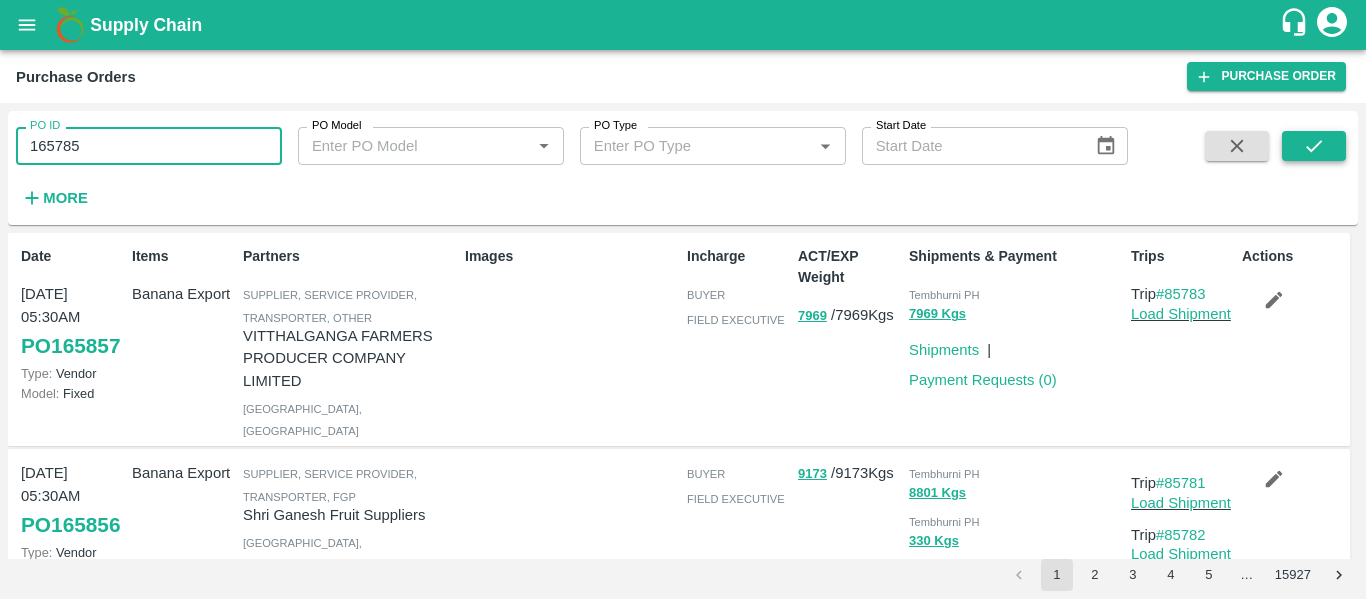 type on "165785" 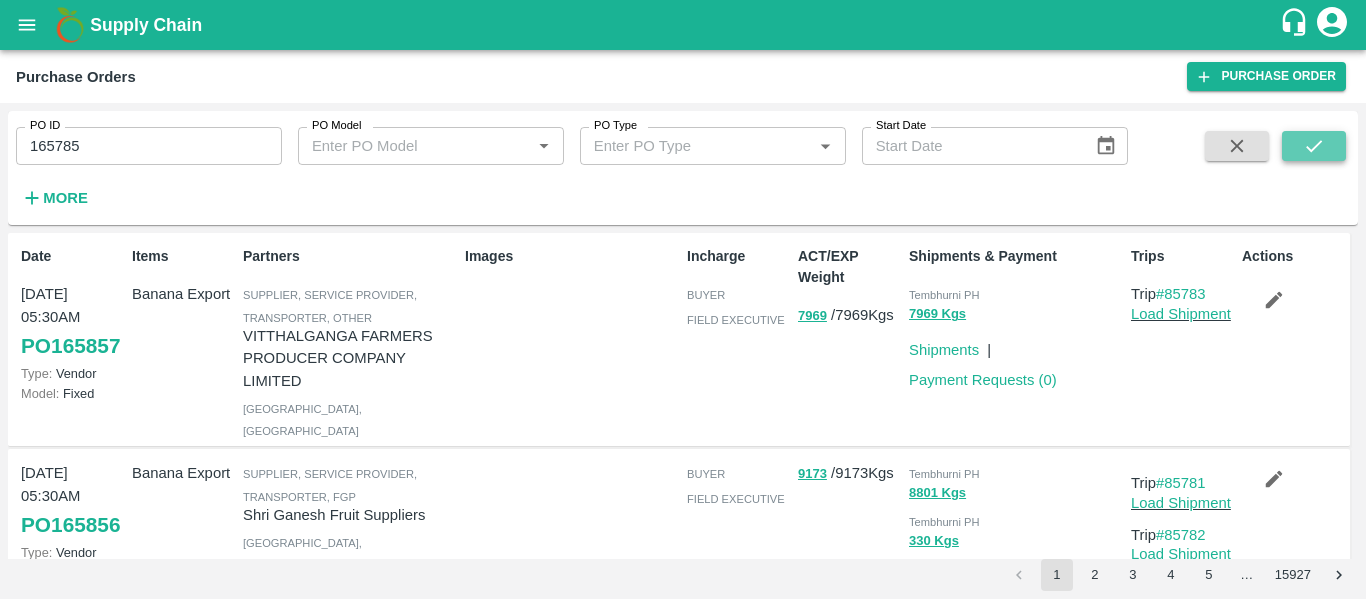 click 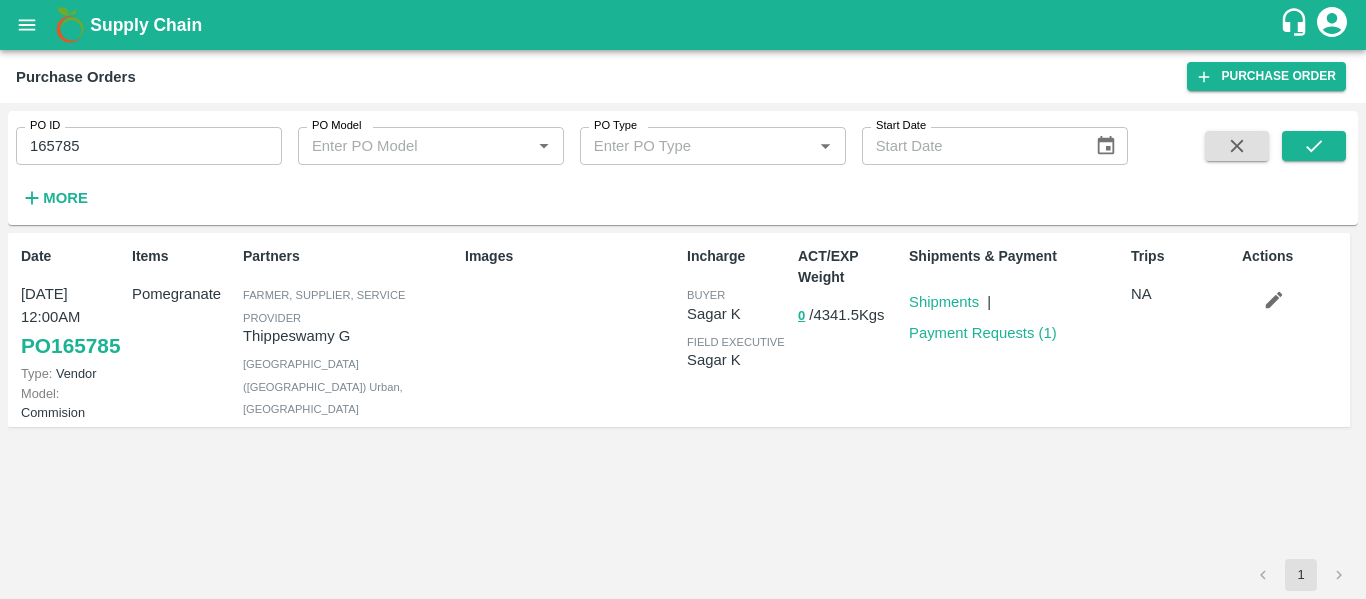 click on "Images" at bounding box center [568, 330] 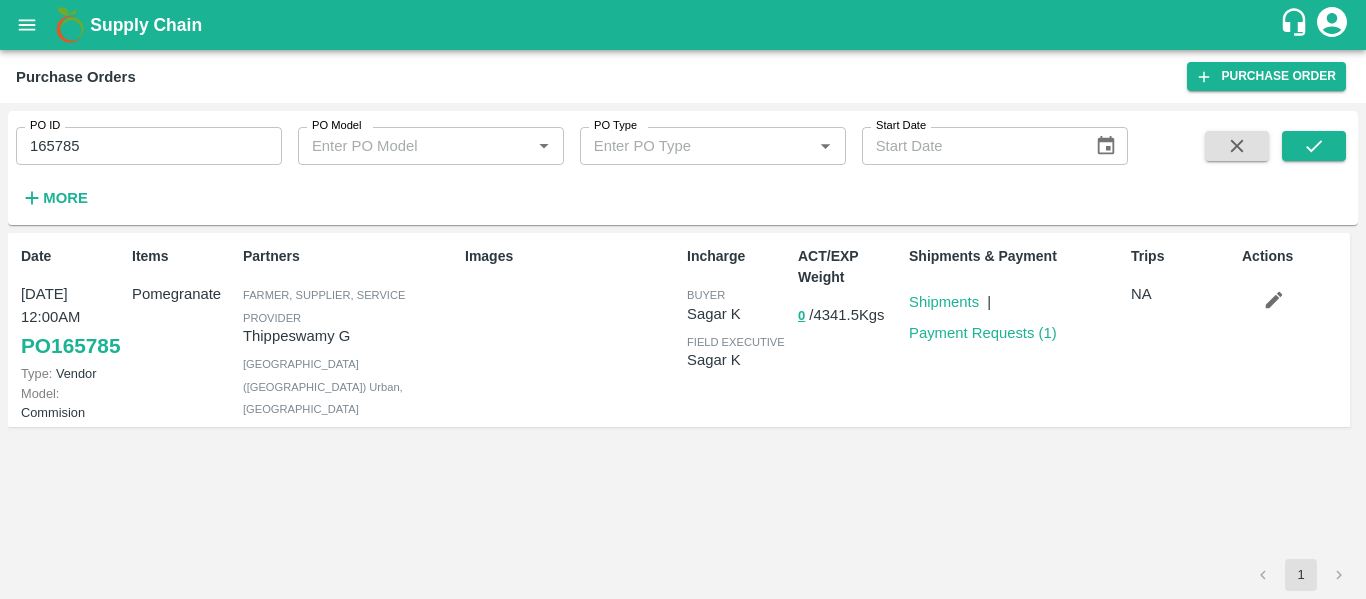 click on "Images" at bounding box center (568, 330) 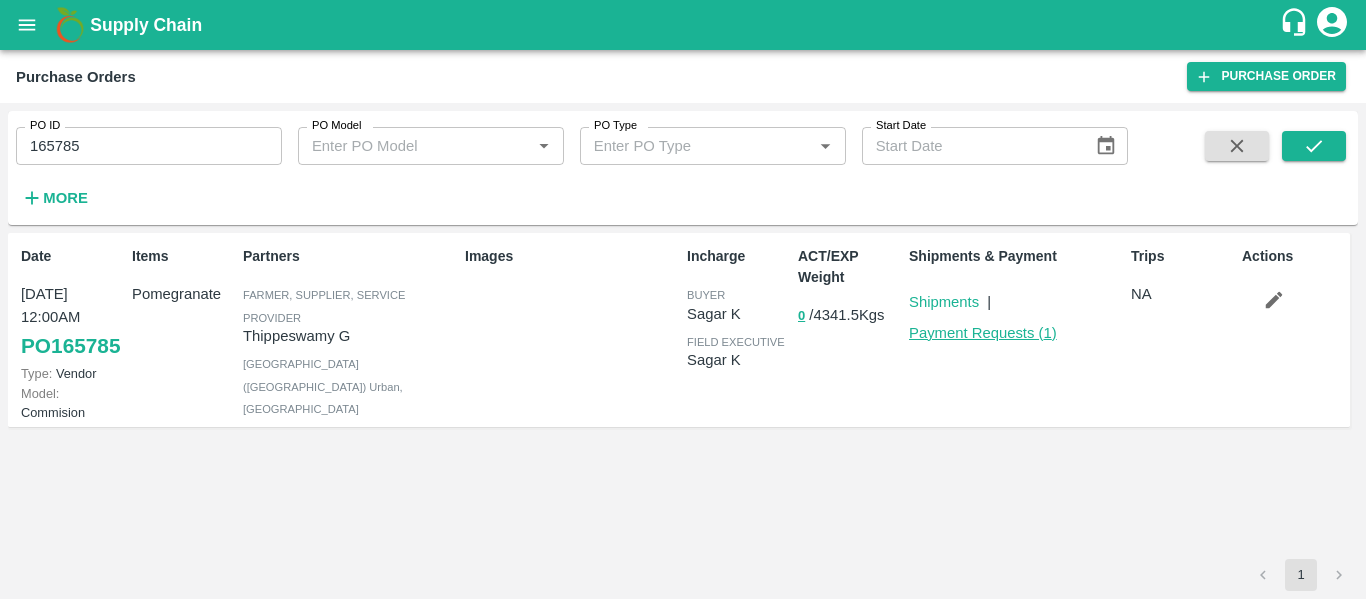 click on "Payment Requests ( 1 )" at bounding box center [983, 333] 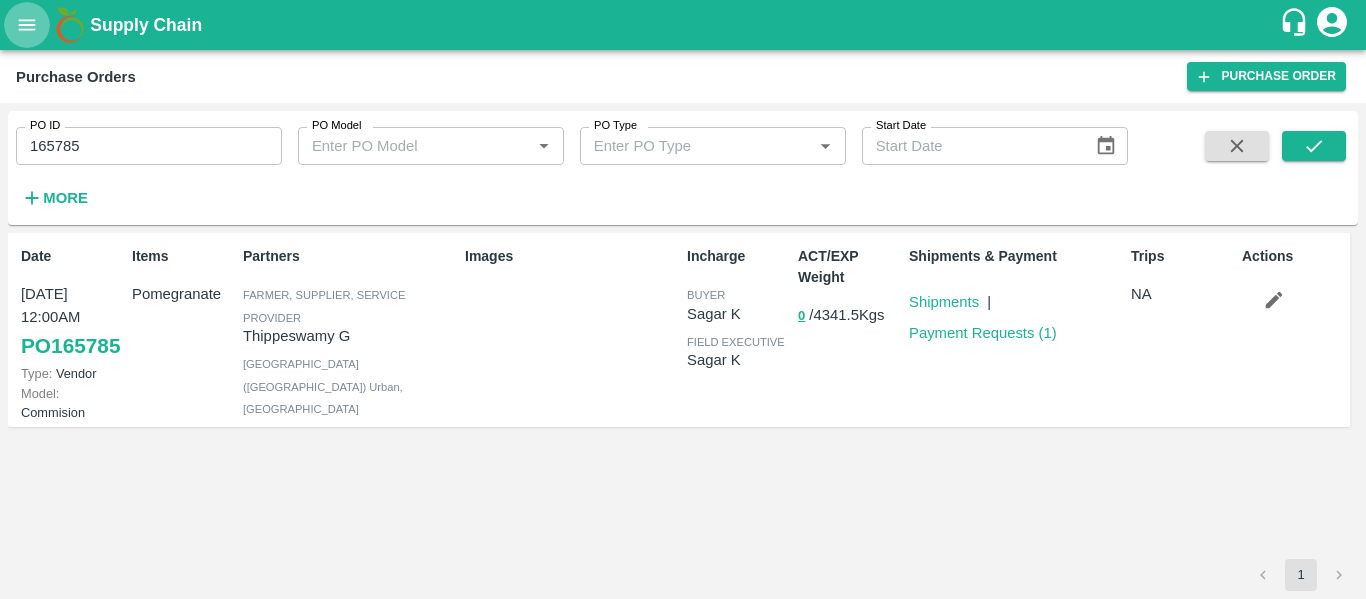 click at bounding box center [27, 25] 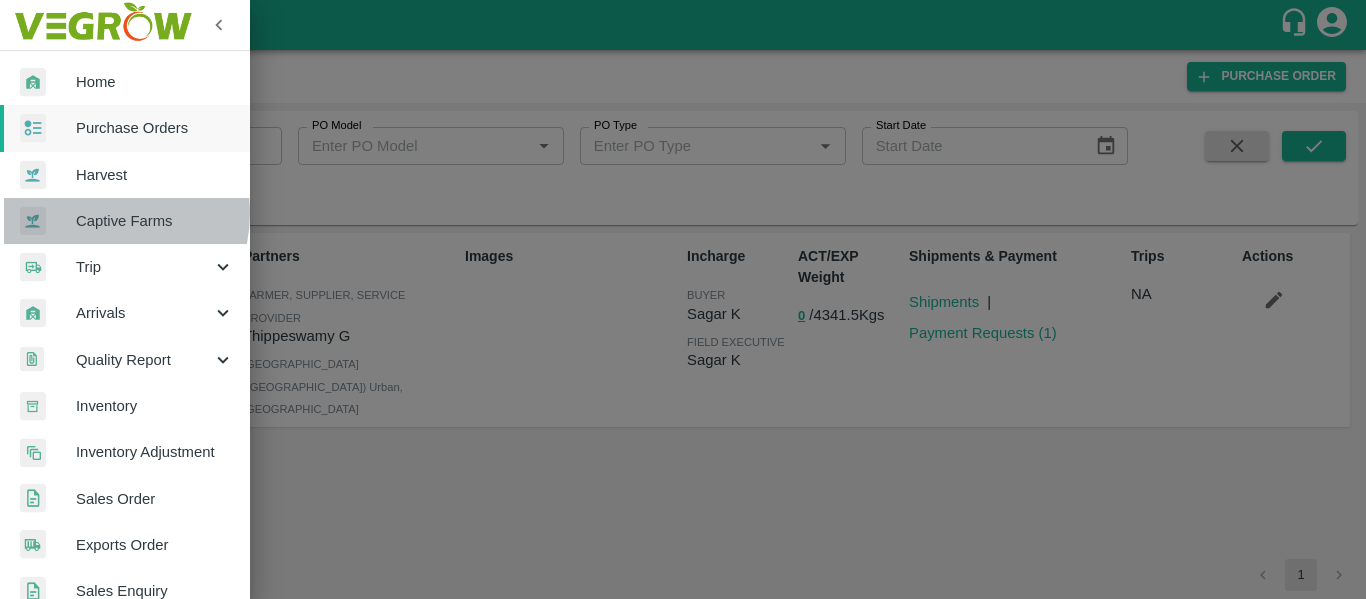 click on "Captive Farms" at bounding box center (155, 221) 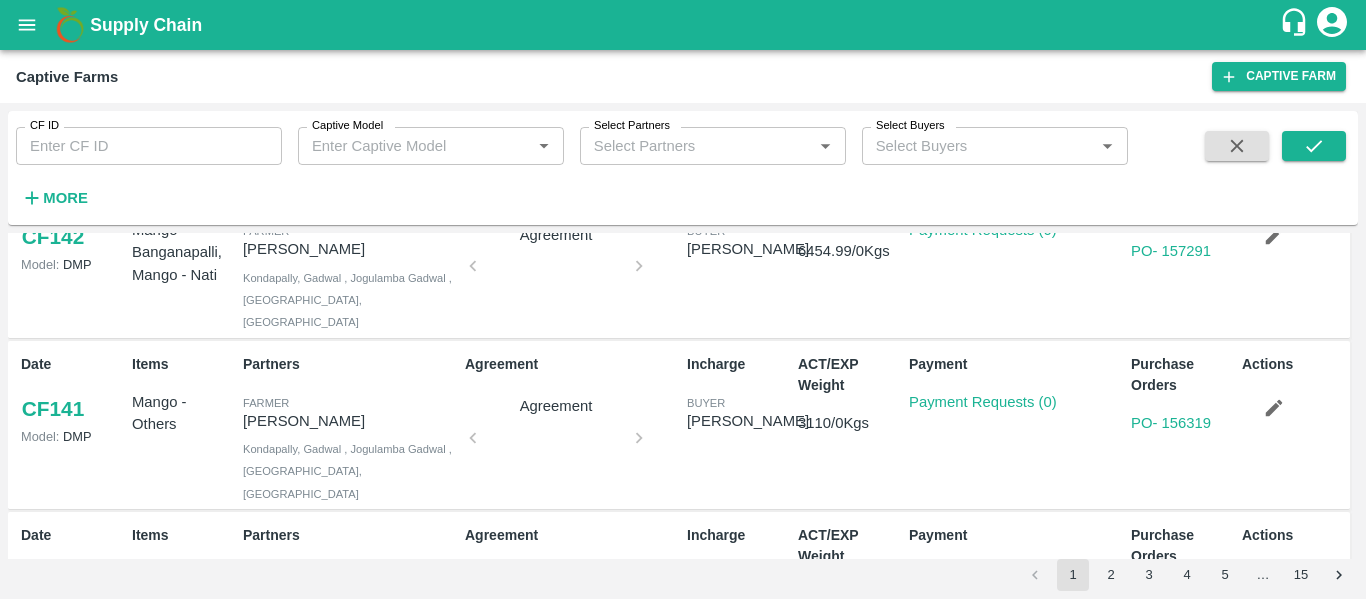 scroll, scrollTop: 898, scrollLeft: 0, axis: vertical 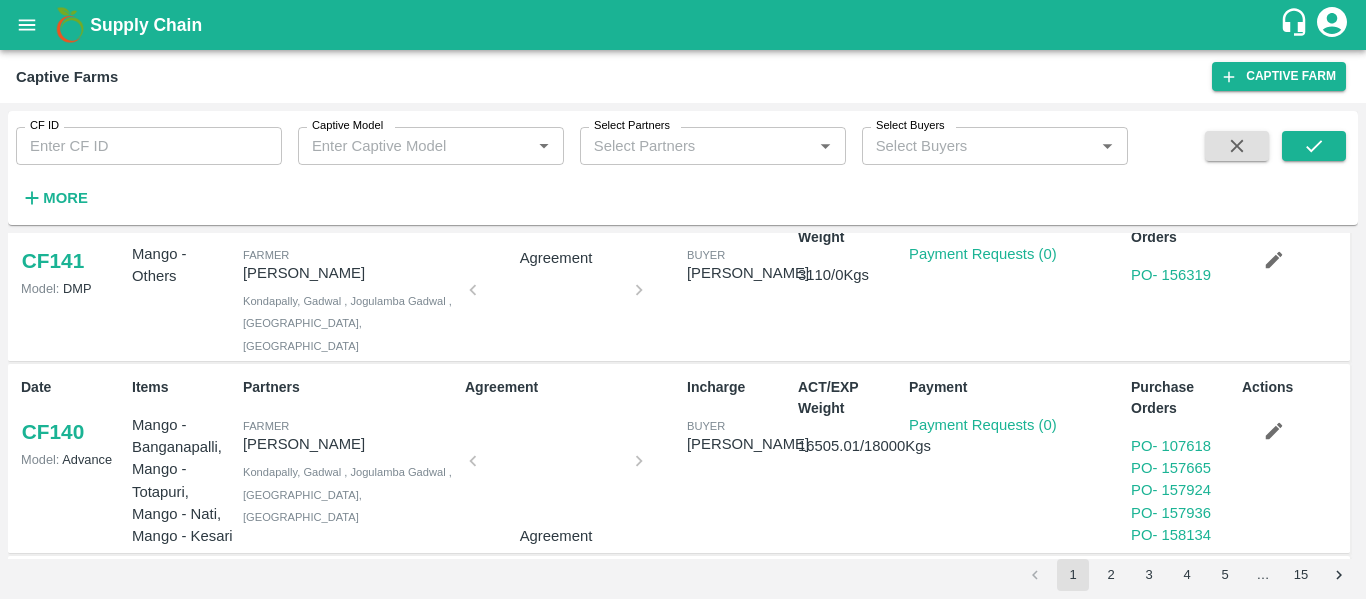 click at bounding box center [556, 467] 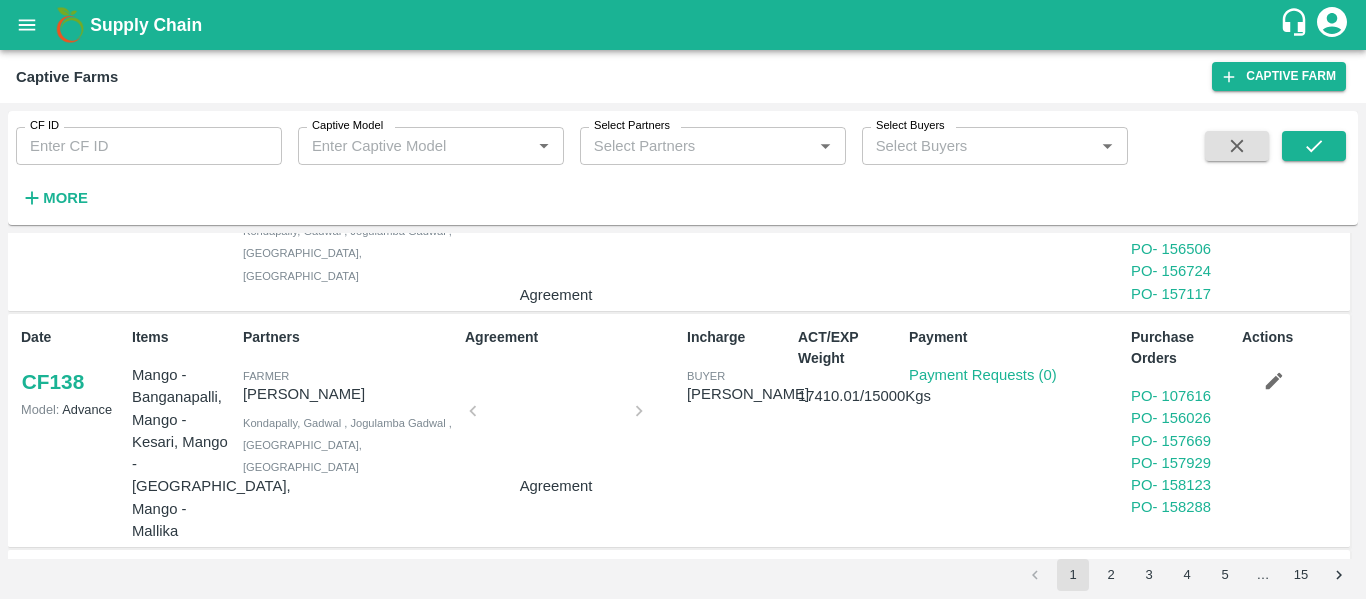 scroll, scrollTop: 1394, scrollLeft: 0, axis: vertical 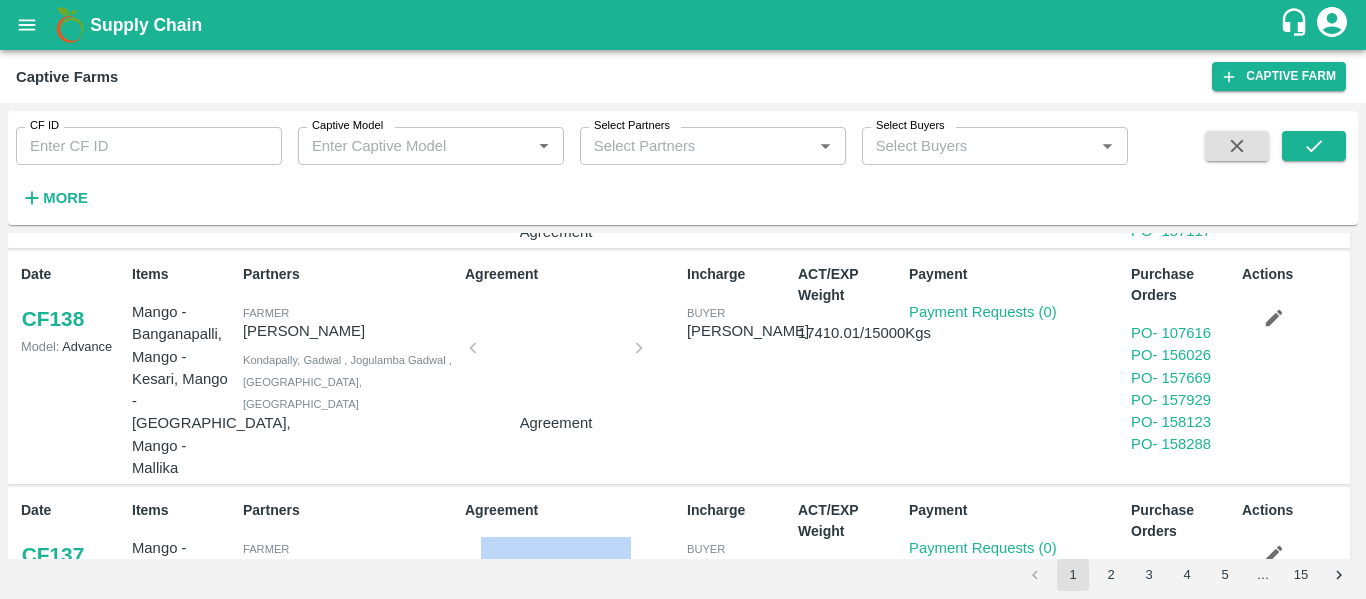 drag, startPoint x: 571, startPoint y: 351, endPoint x: 608, endPoint y: 470, distance: 124.61942 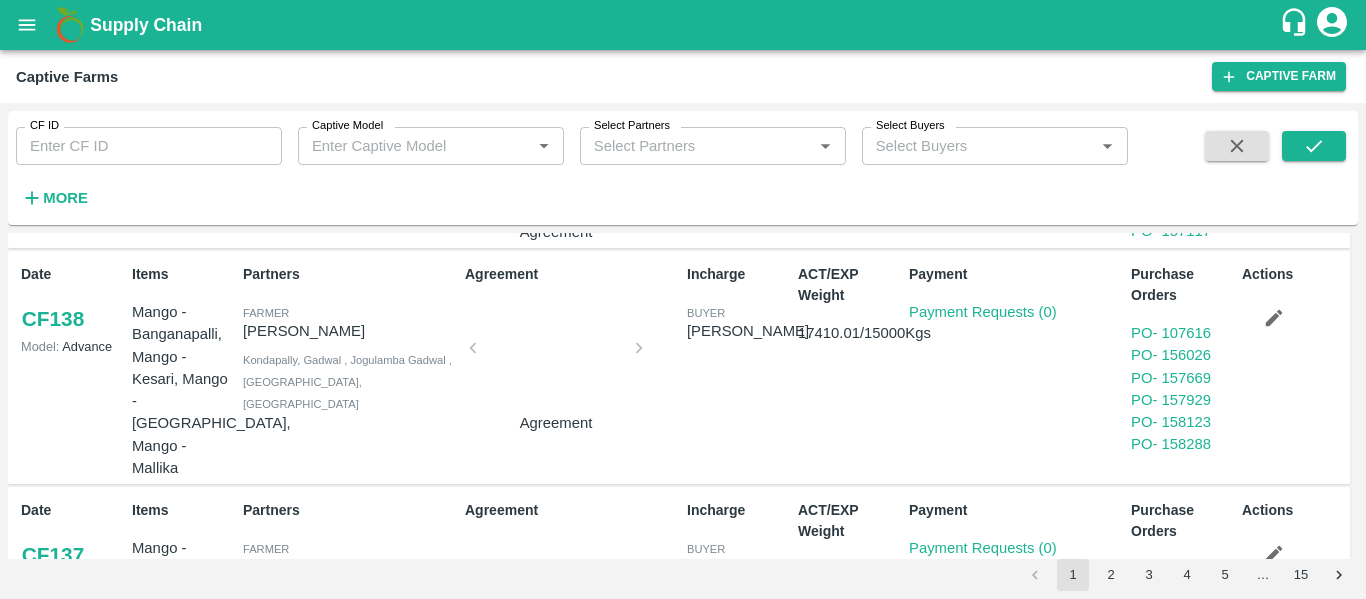 click on "Incharge buyer [PERSON_NAME]" at bounding box center (734, 592) 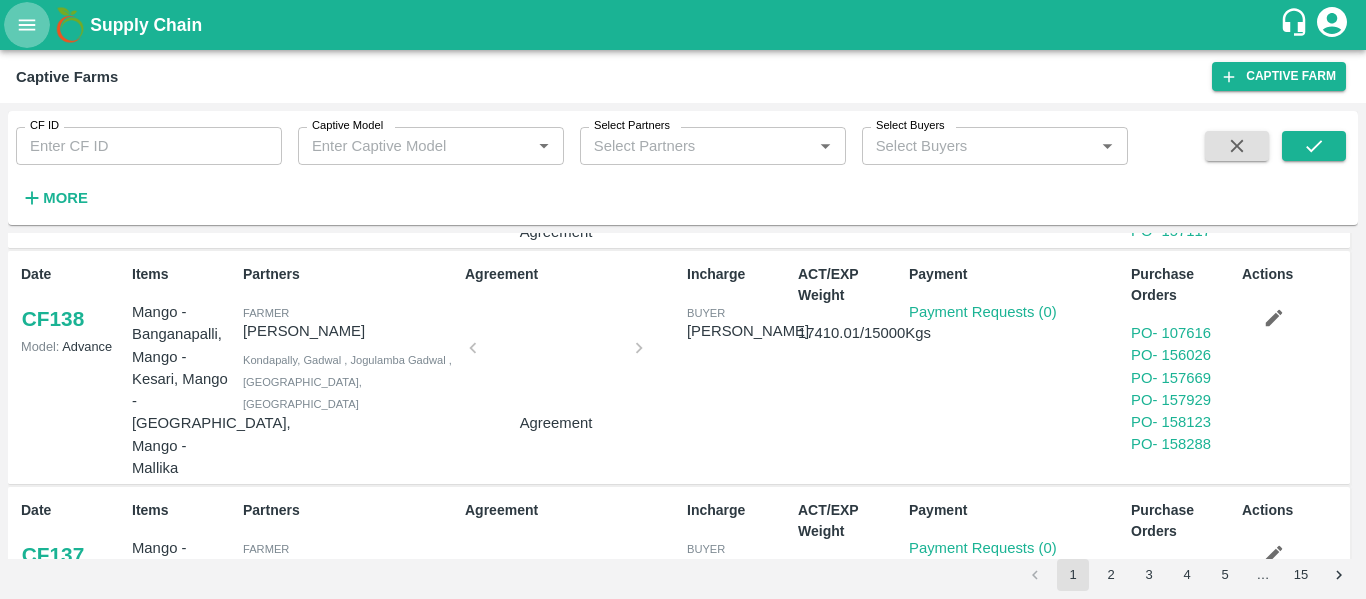 click at bounding box center (27, 25) 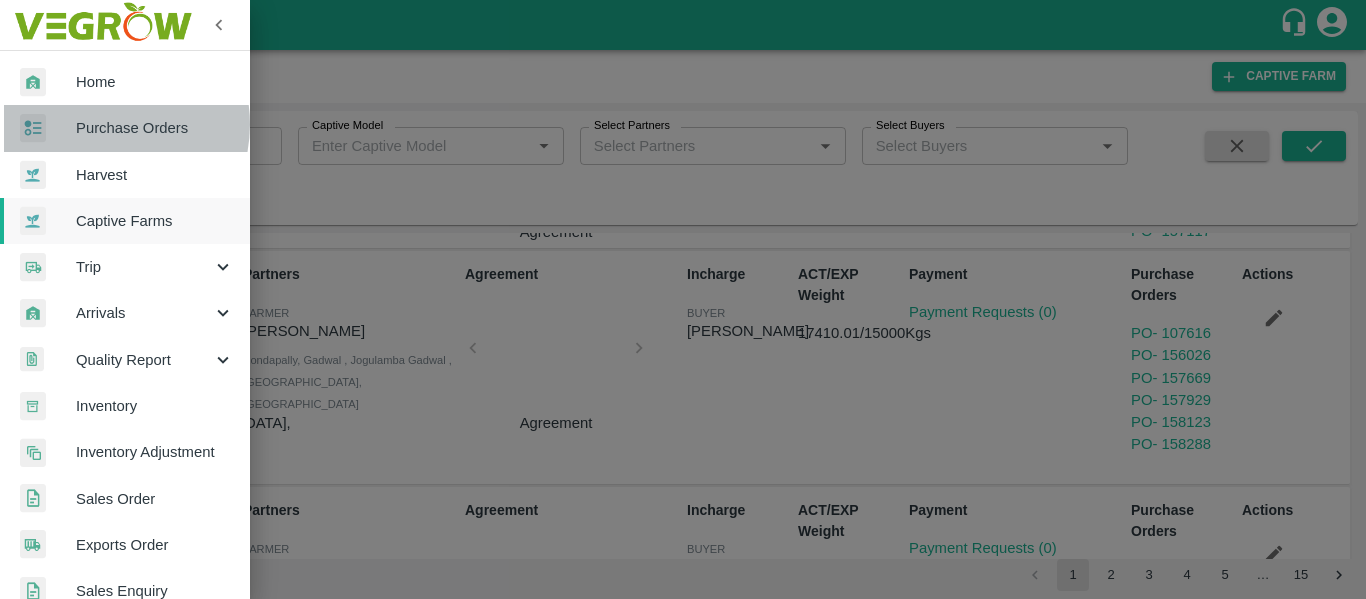 click on "Purchase Orders" at bounding box center (155, 128) 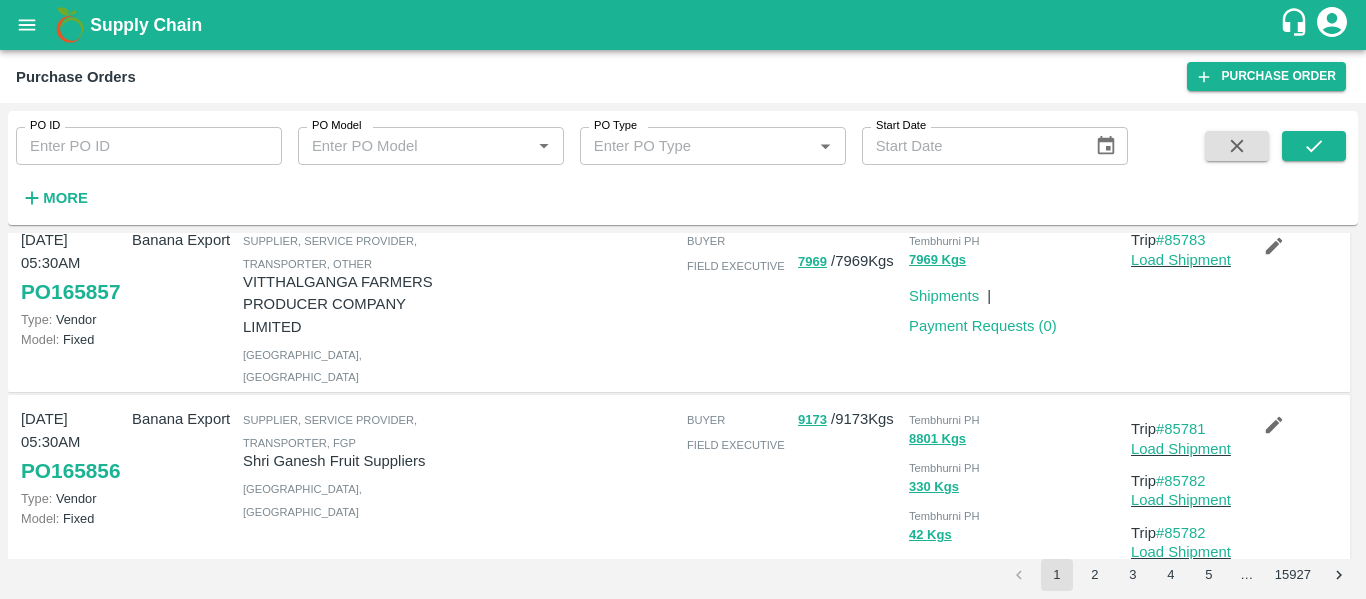 scroll, scrollTop: 0, scrollLeft: 0, axis: both 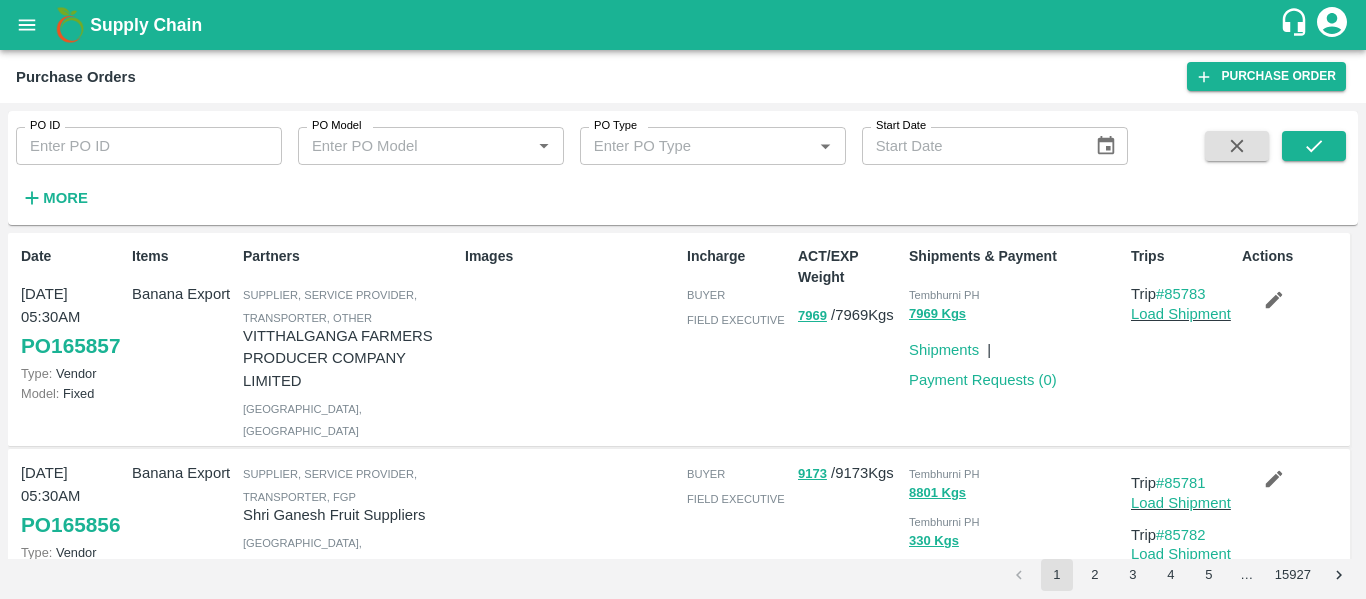 click 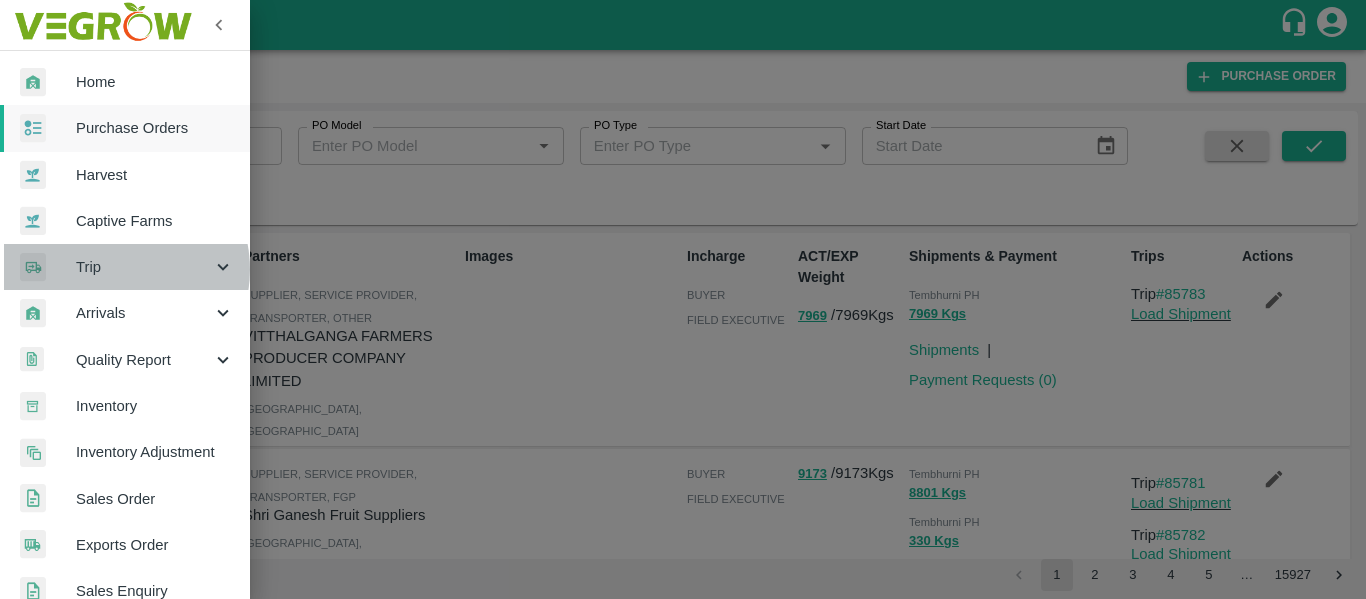 click on "Trip" at bounding box center (144, 267) 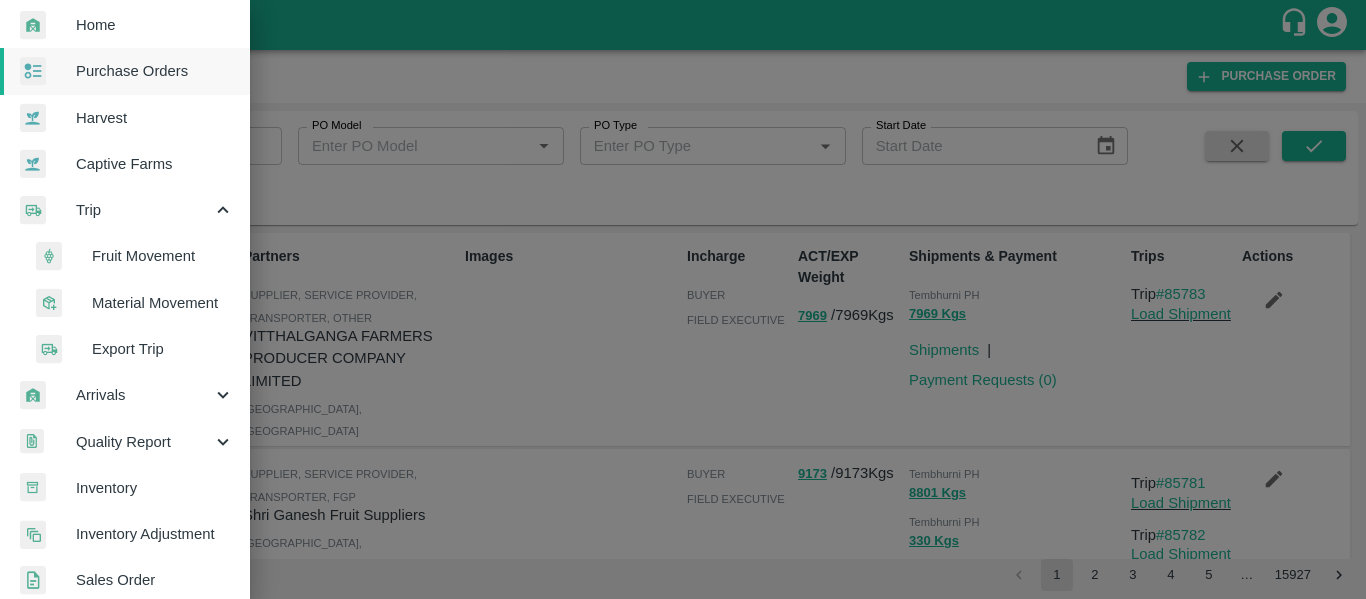 scroll, scrollTop: 0, scrollLeft: 0, axis: both 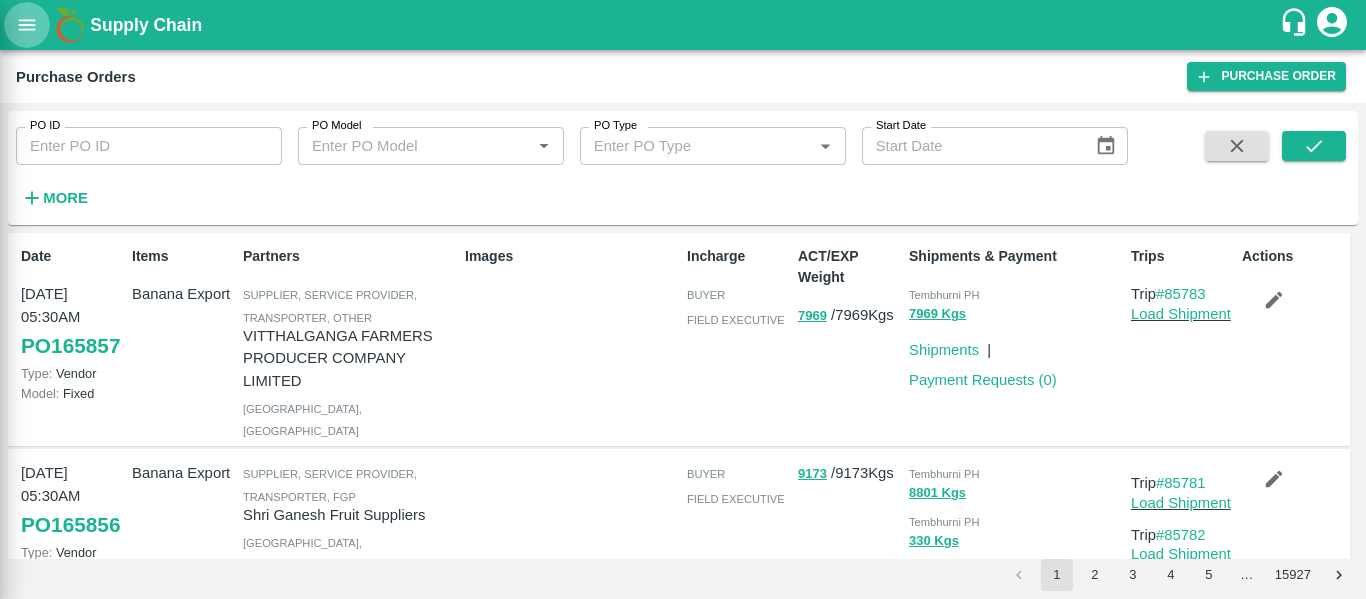 type 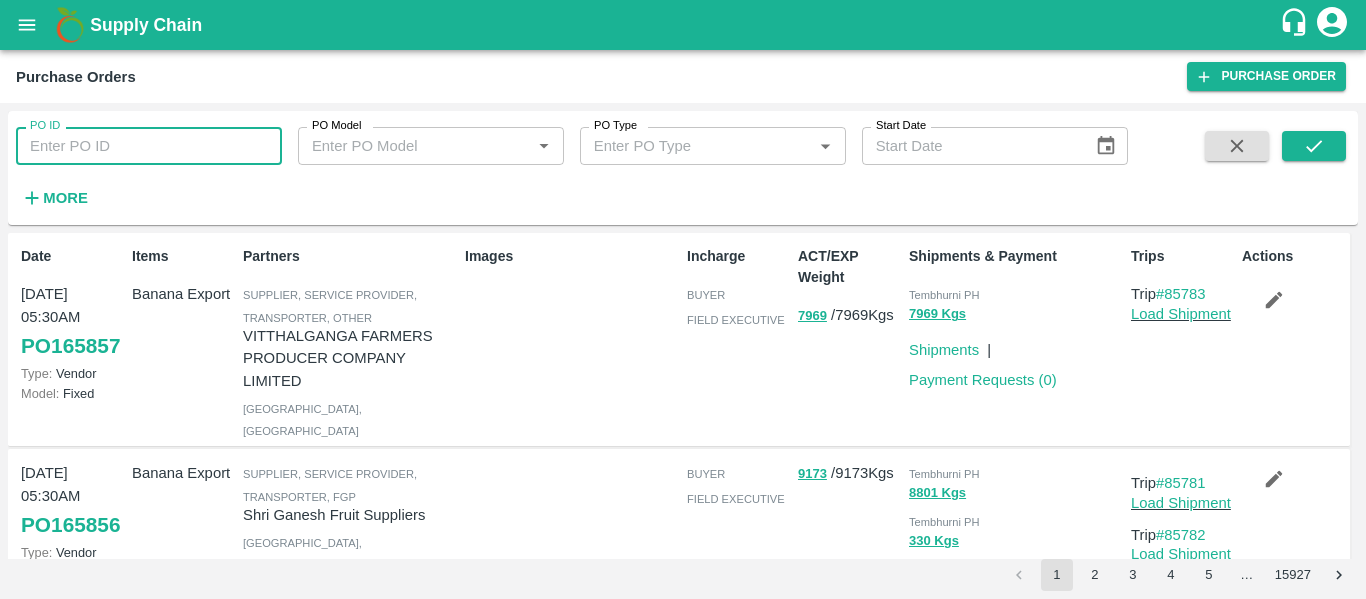 click on "PO ID" at bounding box center [149, 146] 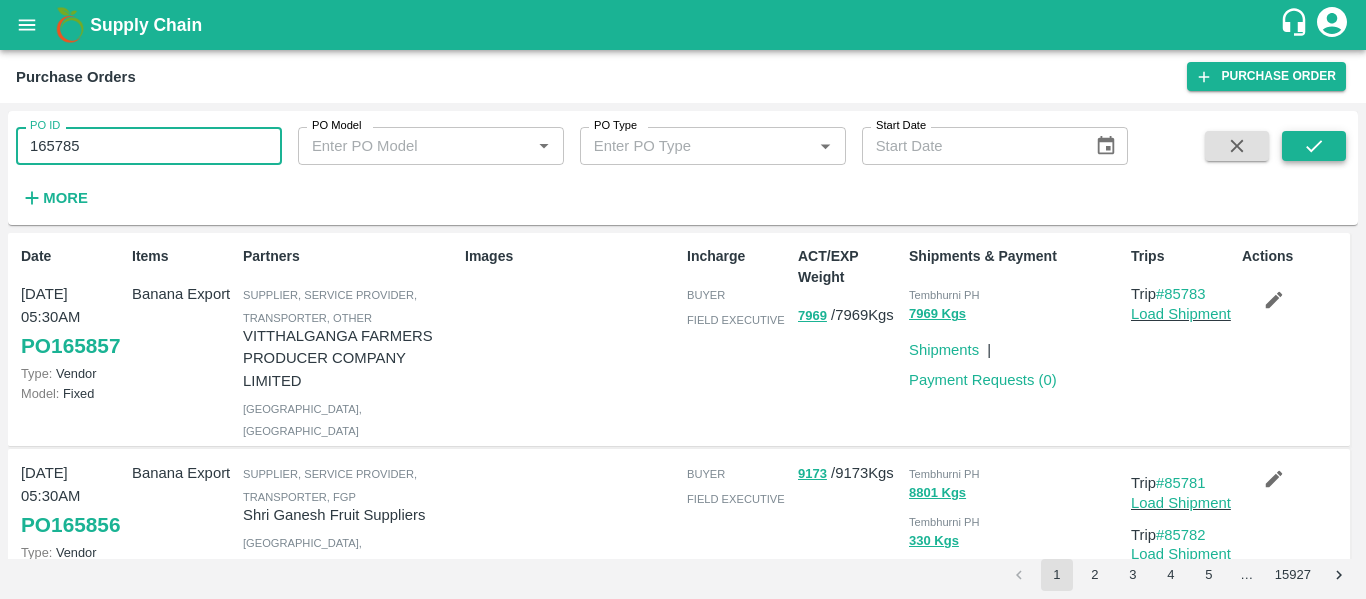 type on "165785" 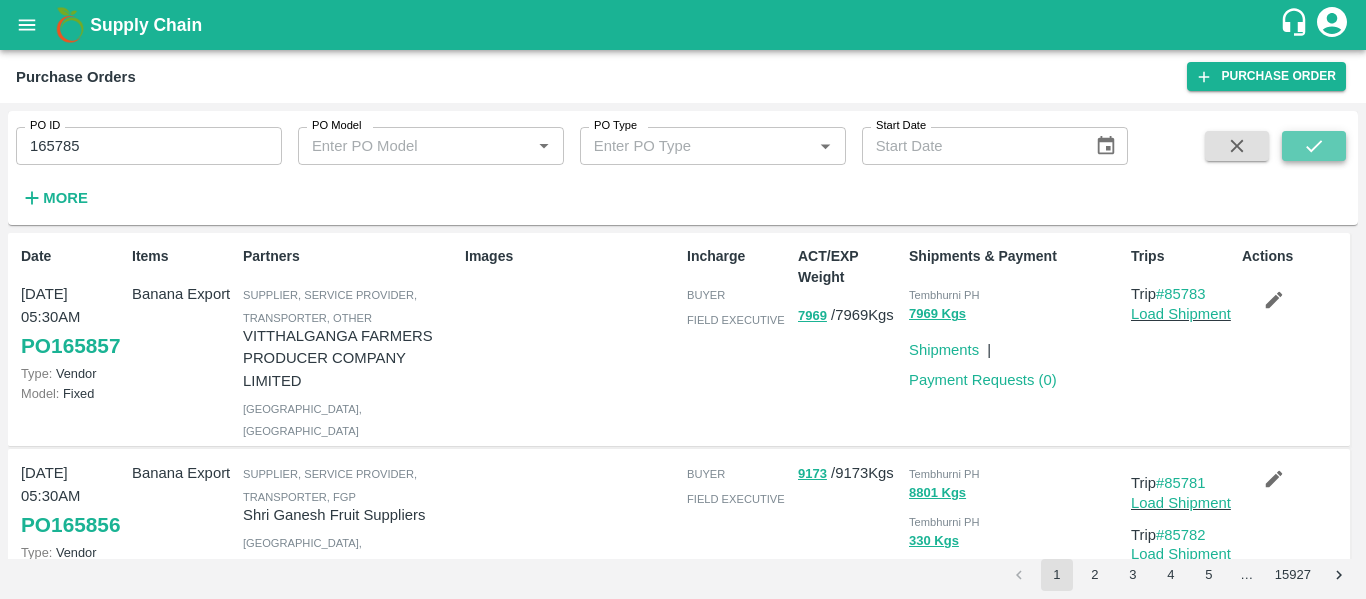 click 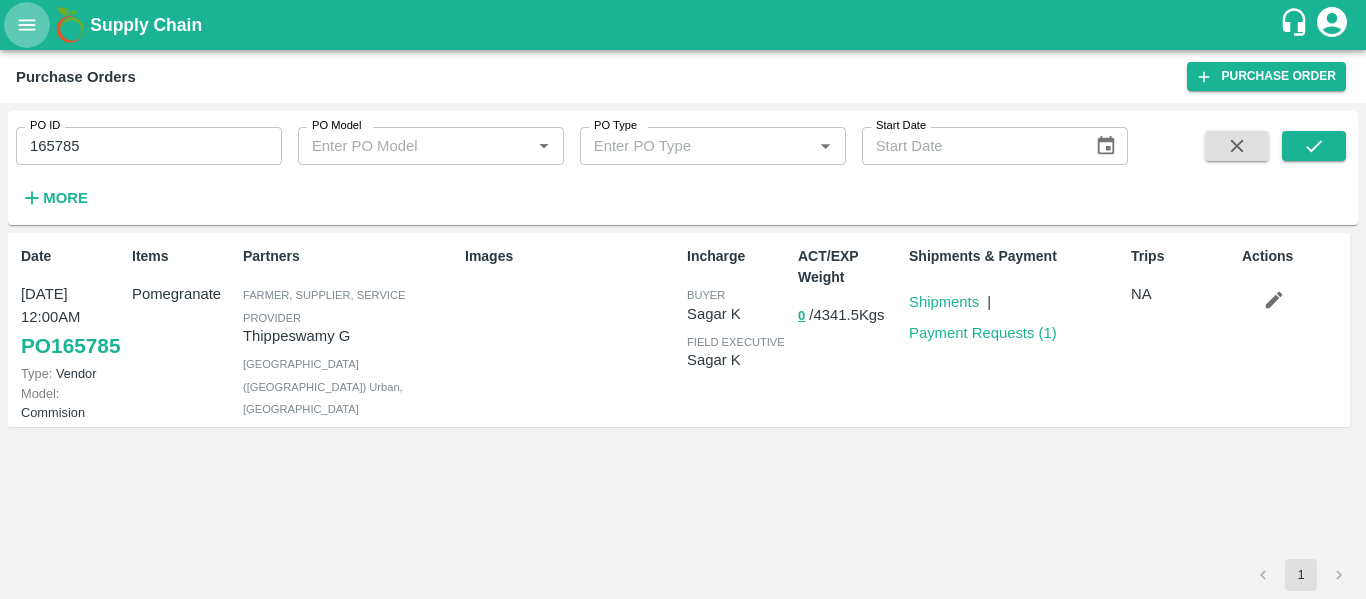click 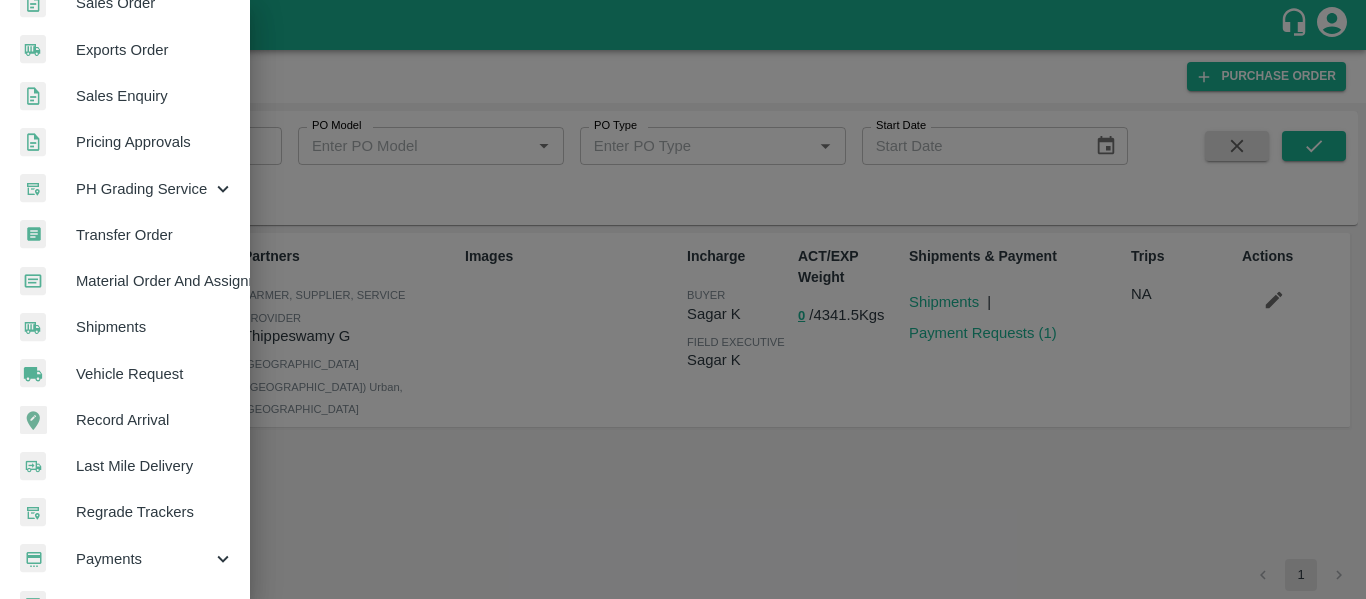 scroll, scrollTop: 726, scrollLeft: 0, axis: vertical 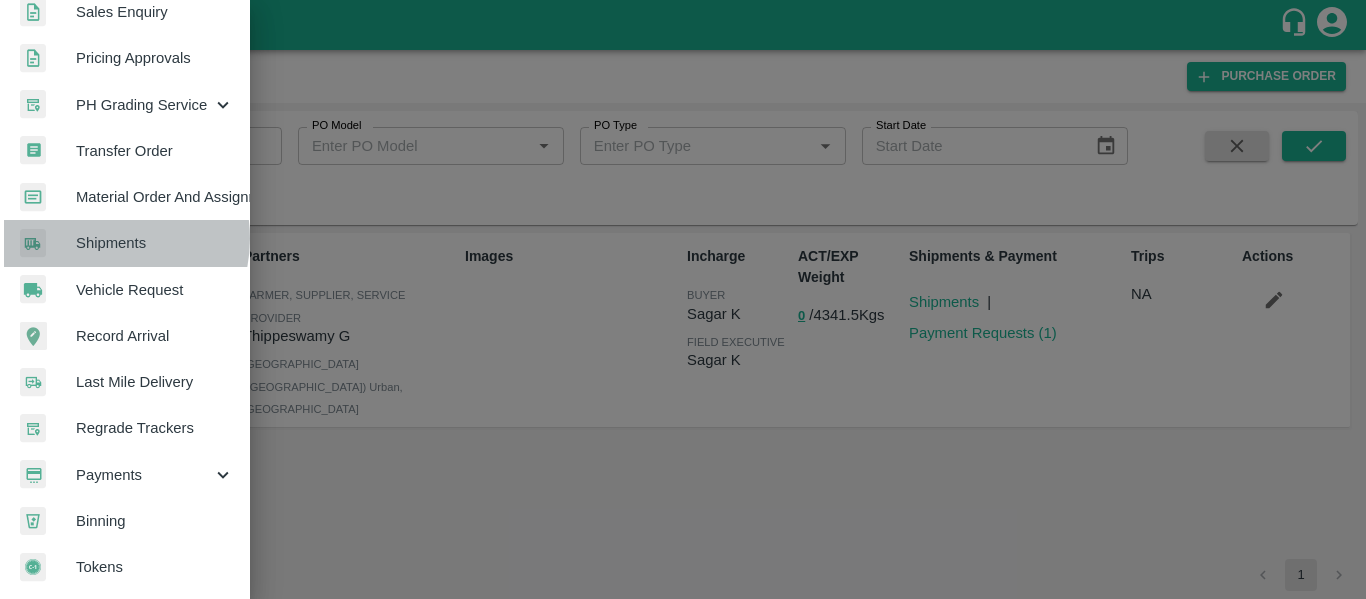 click on "Shipments" at bounding box center [155, 243] 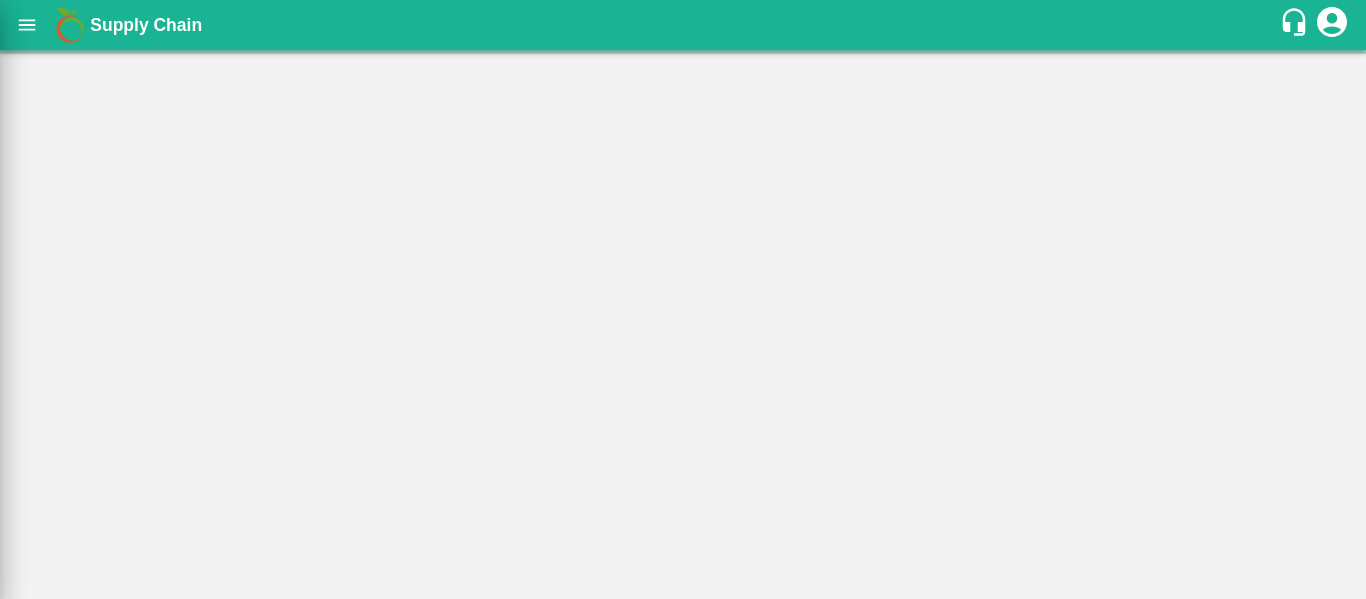 scroll, scrollTop: 718, scrollLeft: 0, axis: vertical 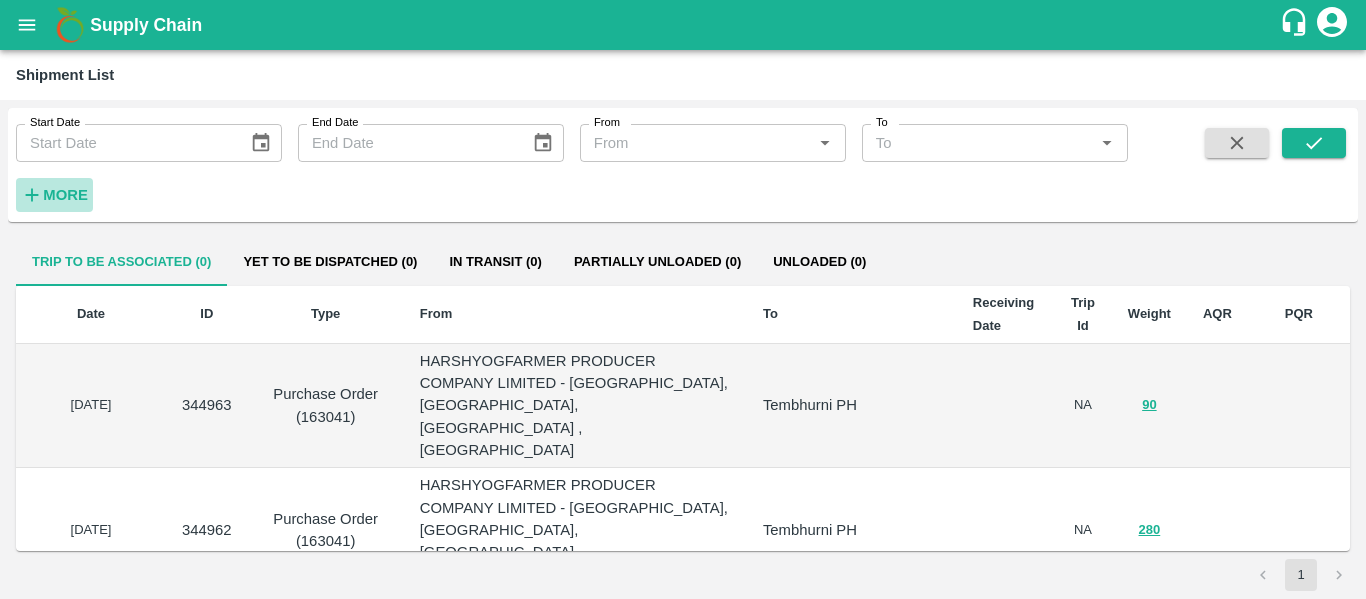 click on "More" at bounding box center (65, 195) 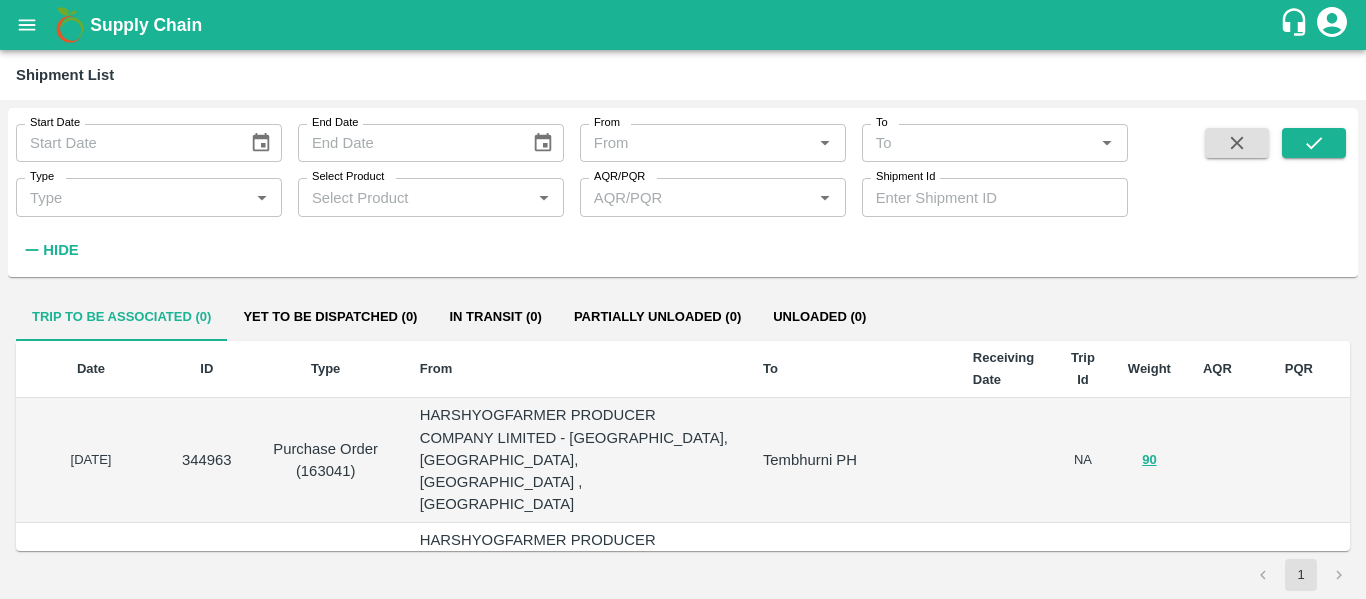 type 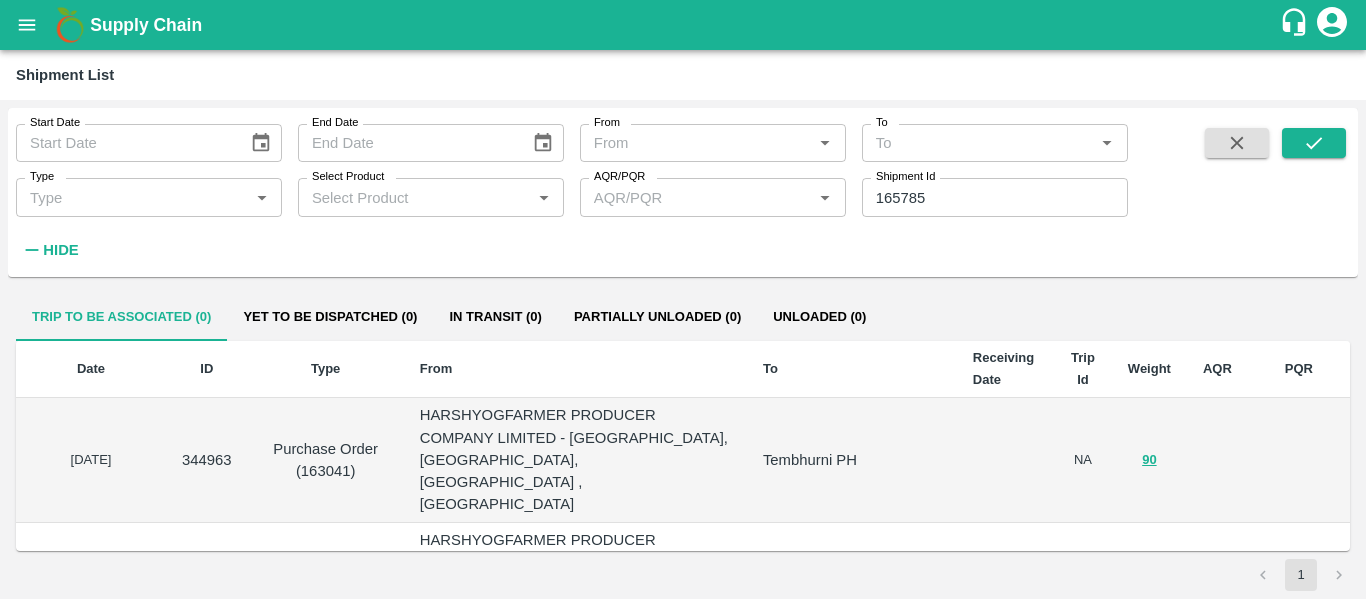 click on "165785" at bounding box center [995, 197] 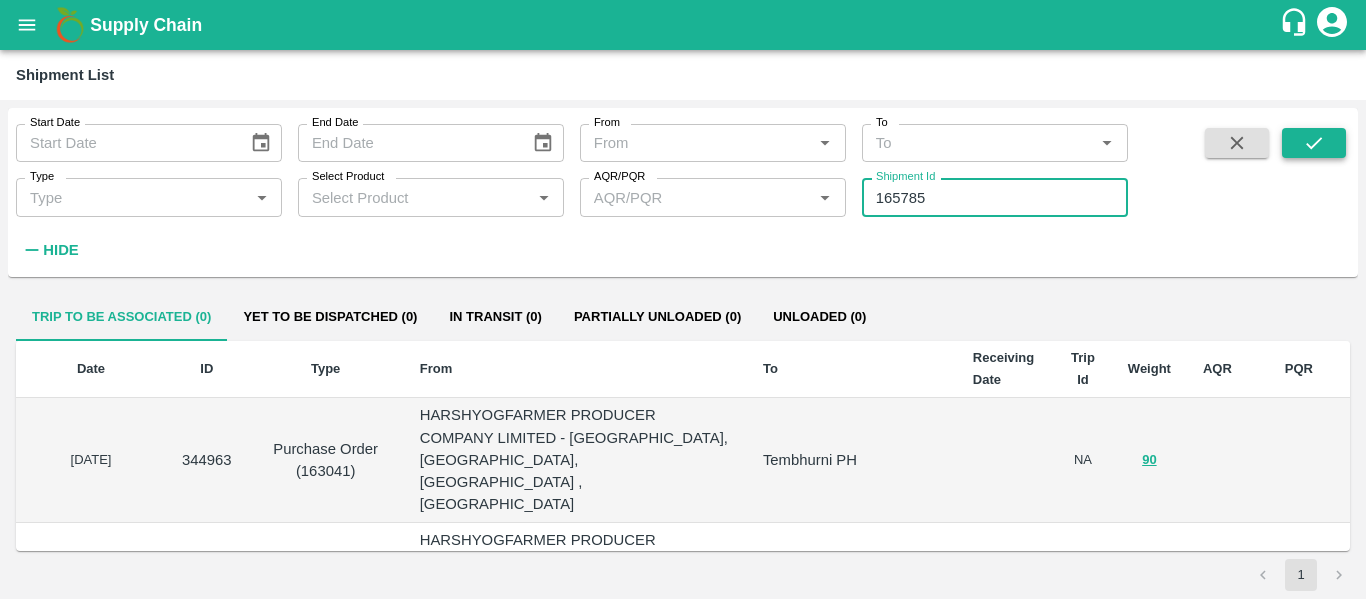 type on "165785" 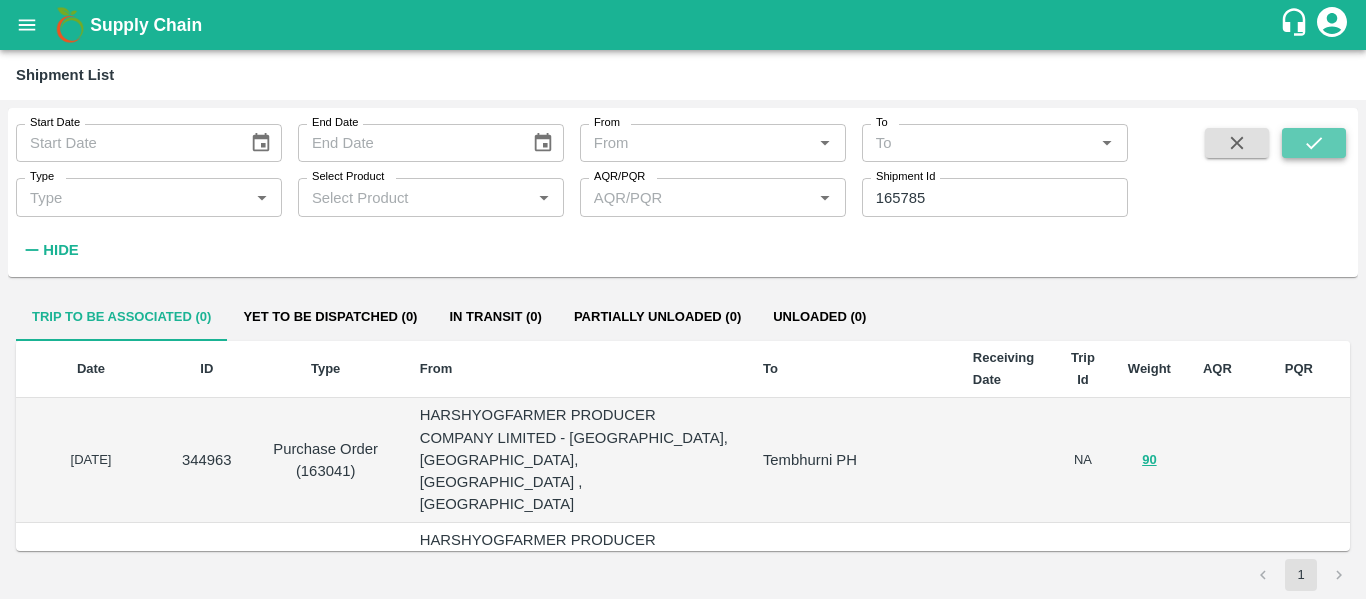 click 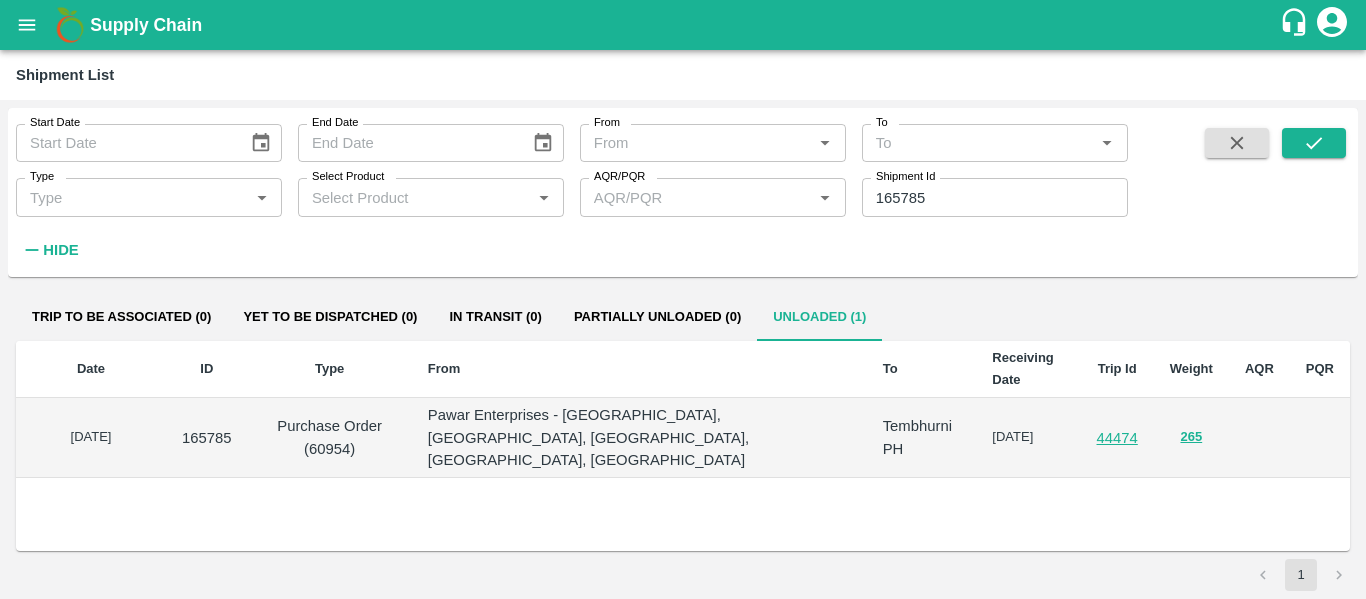 type 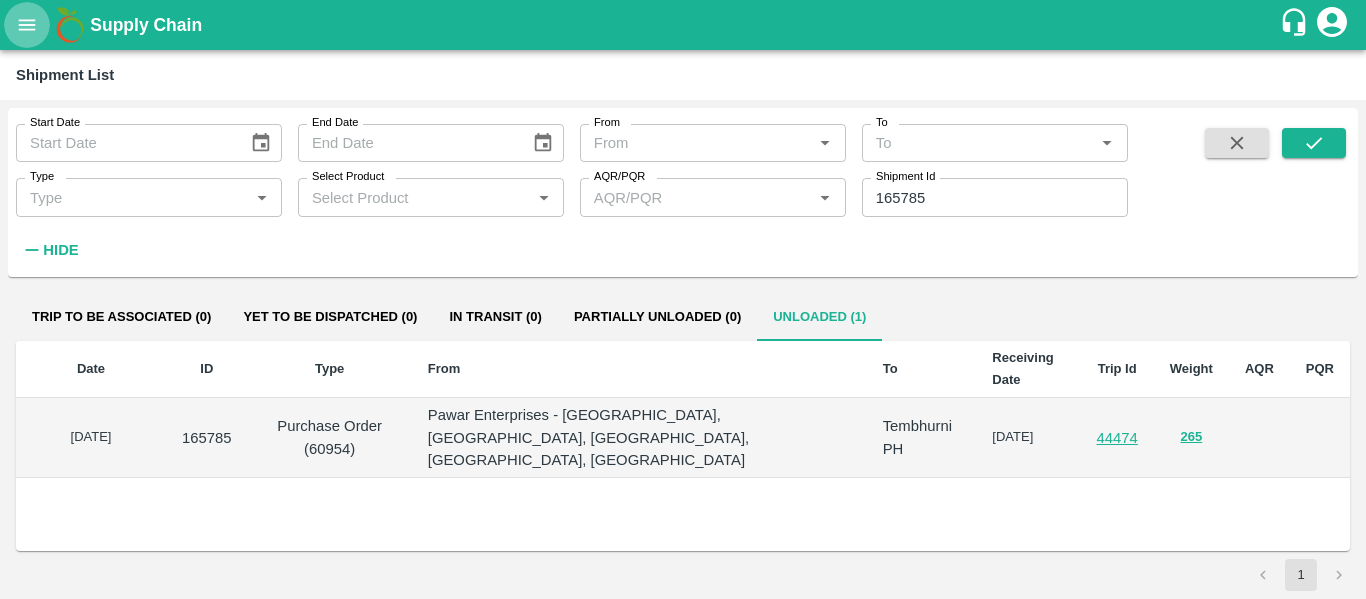 click 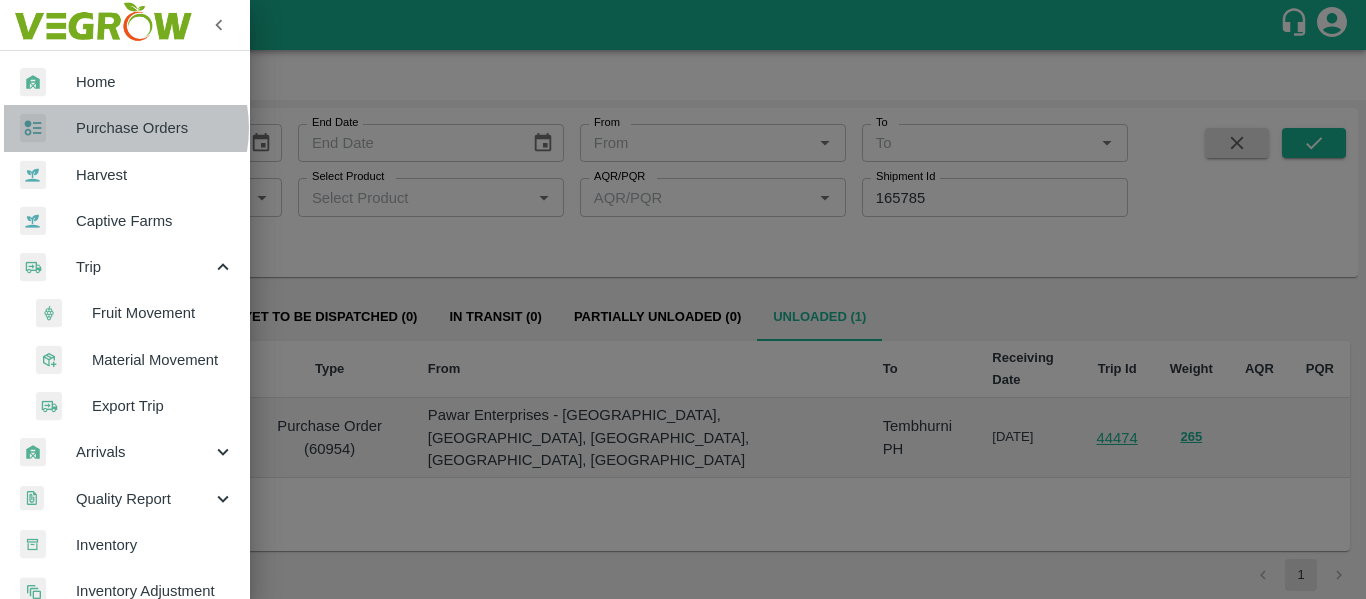 click on "Purchase Orders" at bounding box center [155, 128] 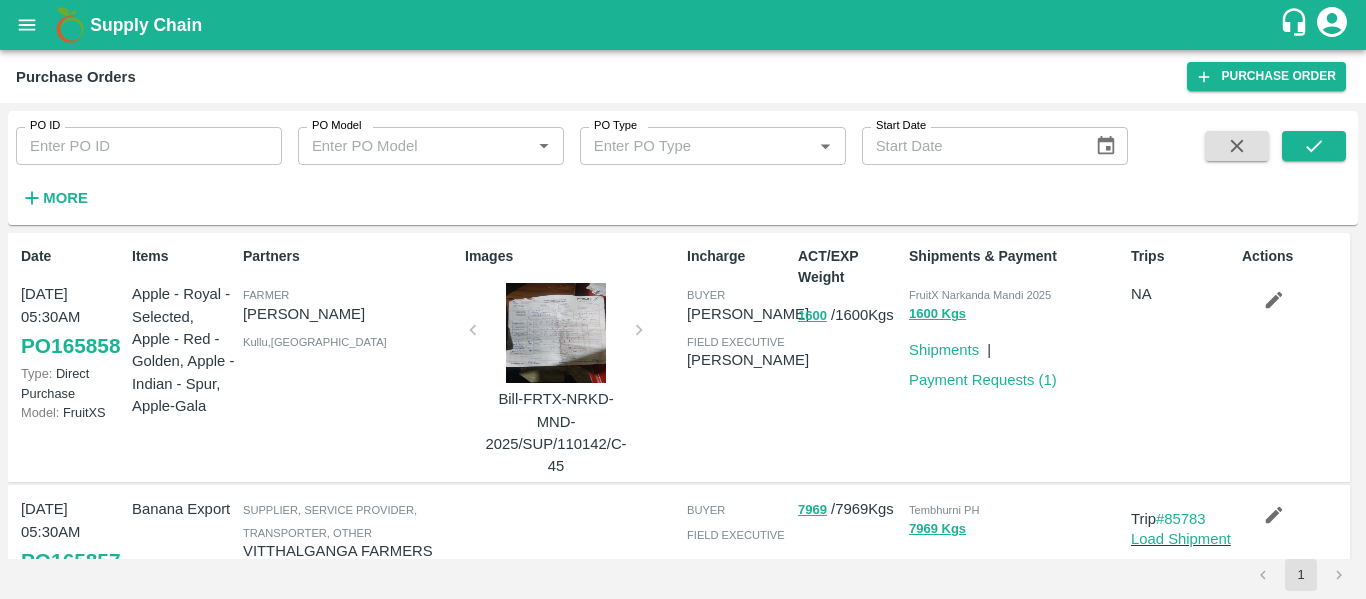 paste on "165785" 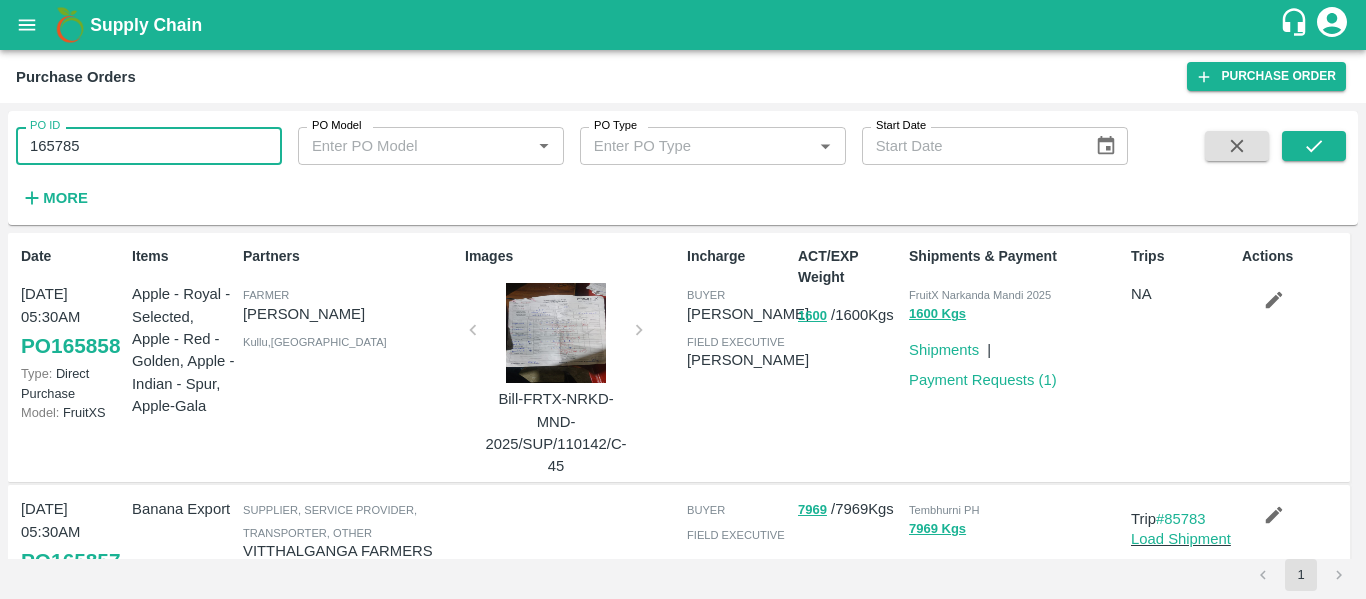 click on "165785" at bounding box center [149, 146] 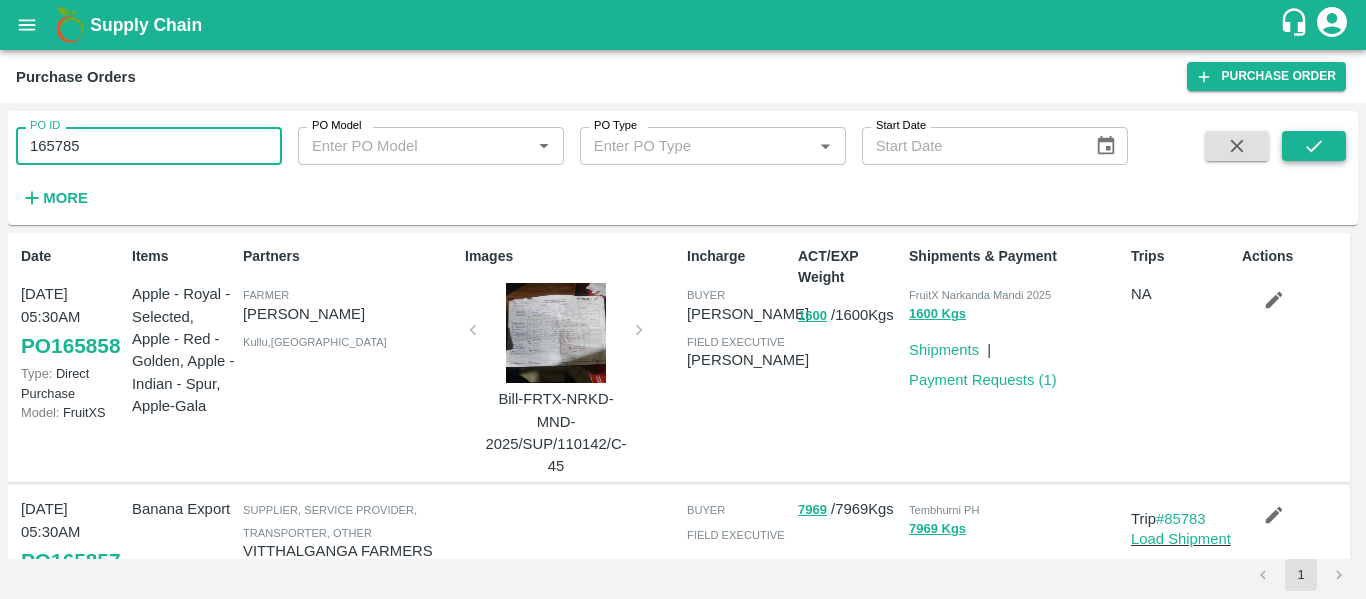 type on "165785" 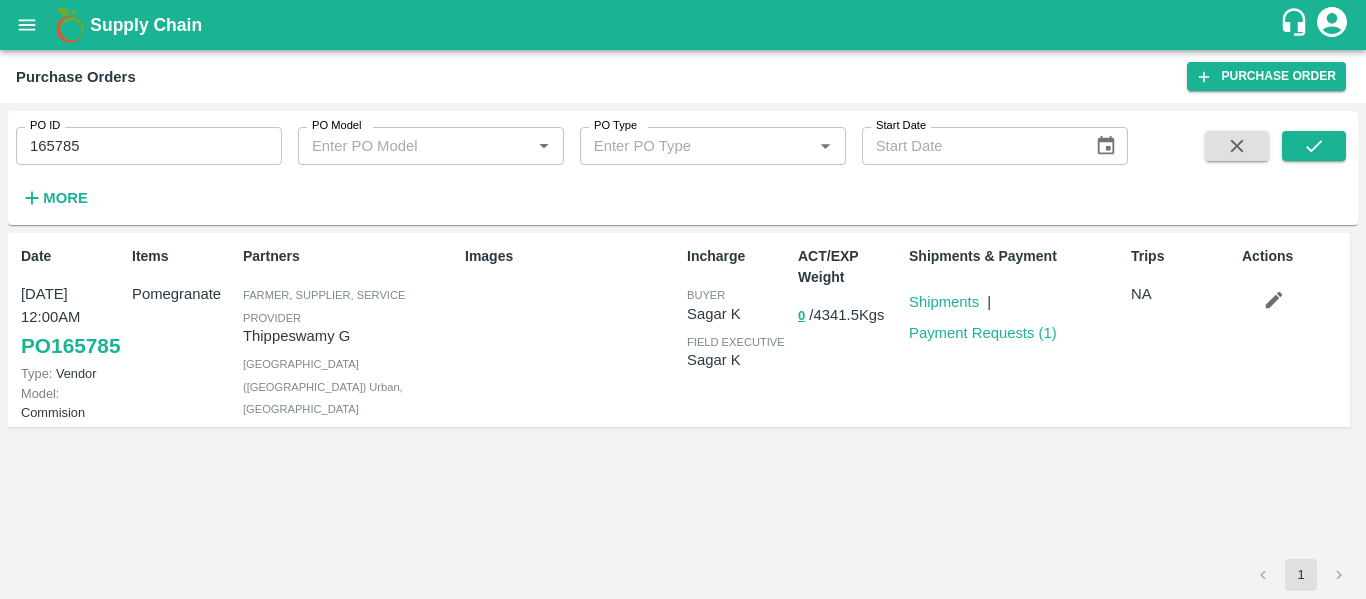 click on "Purchase Orders Purchase Order" at bounding box center (683, 76) 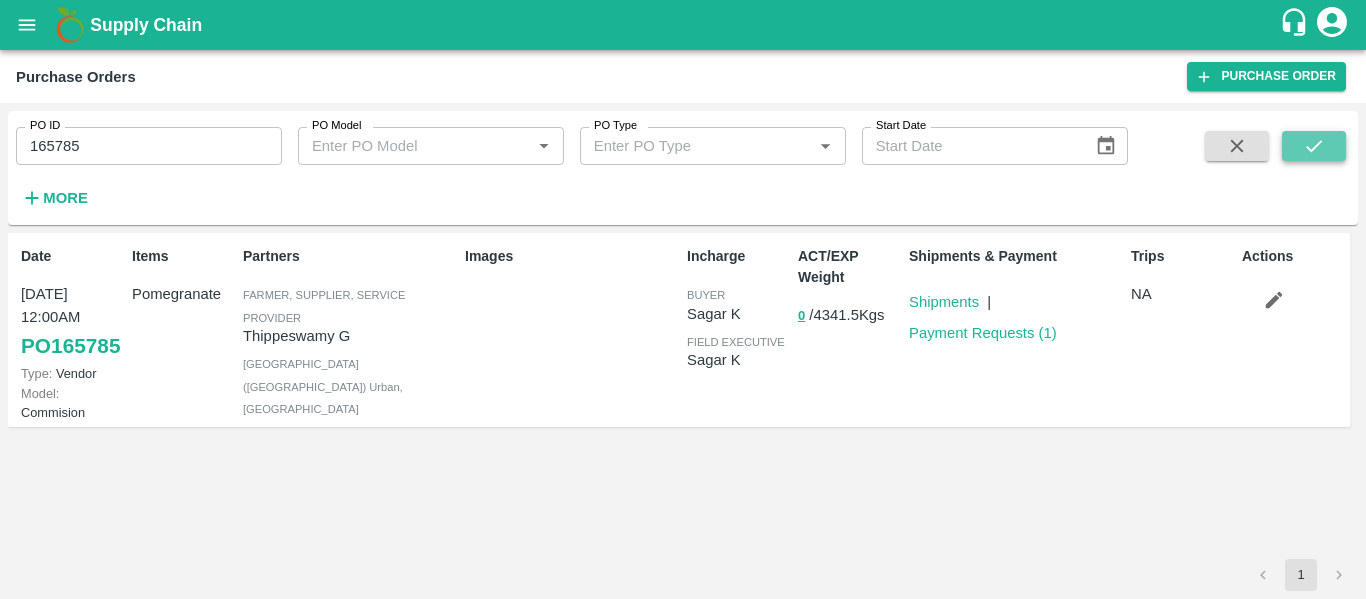 click 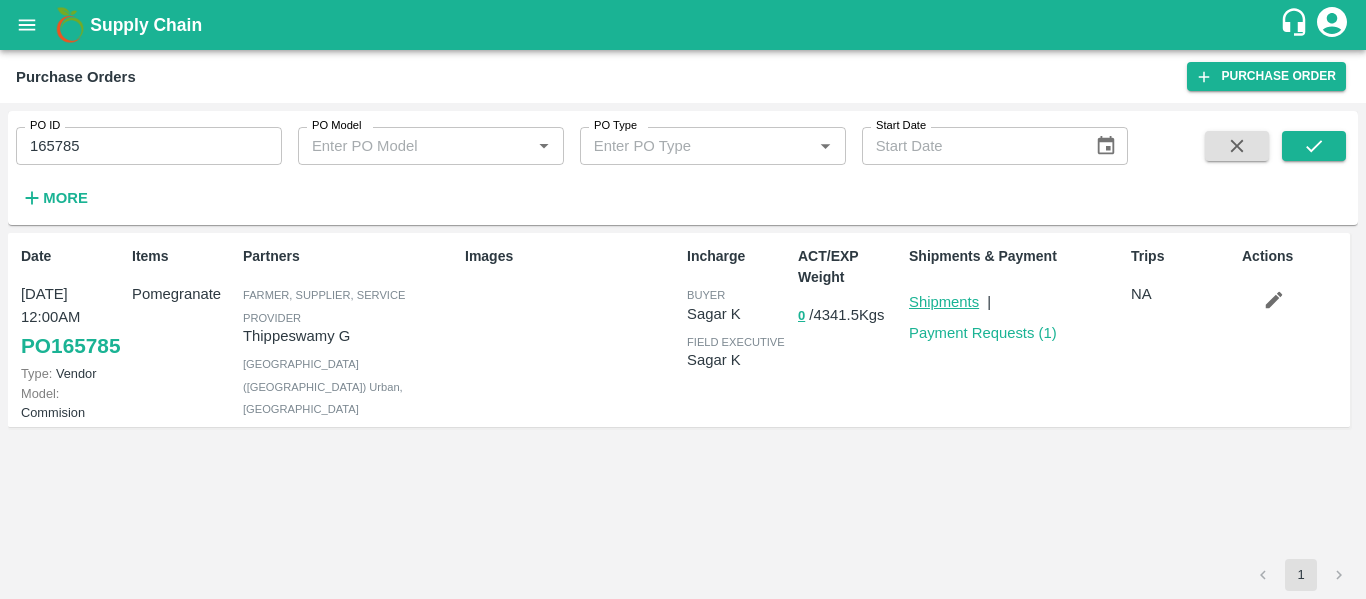 click on "Shipments" at bounding box center (944, 302) 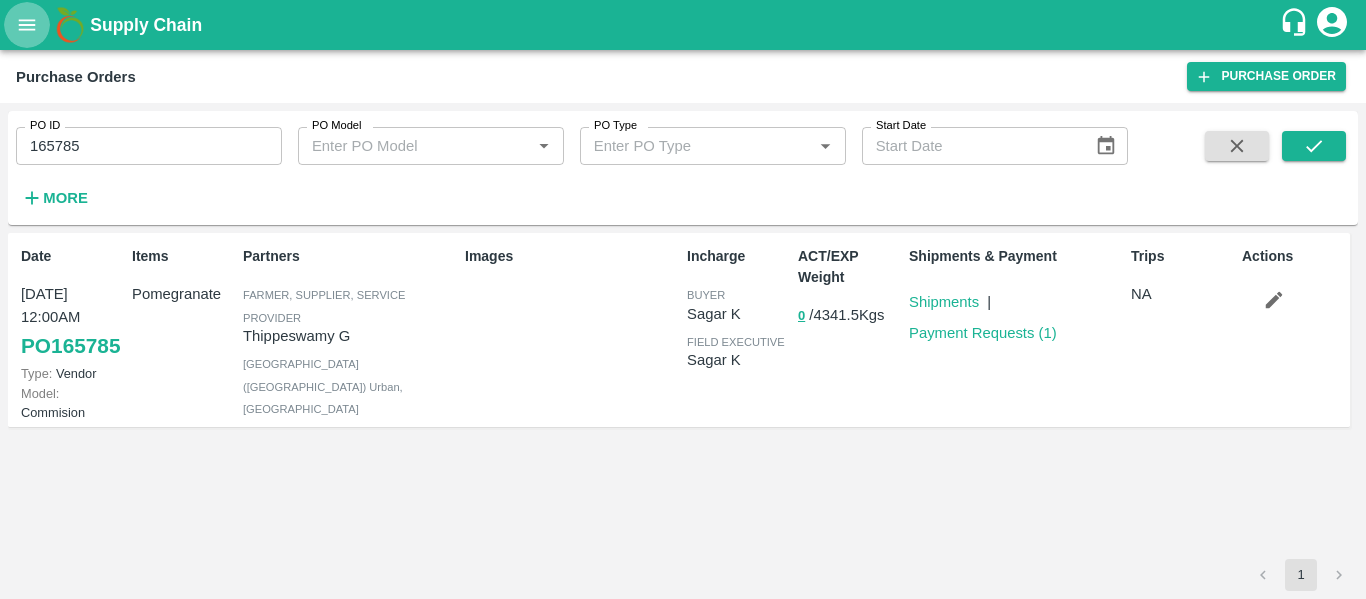 click 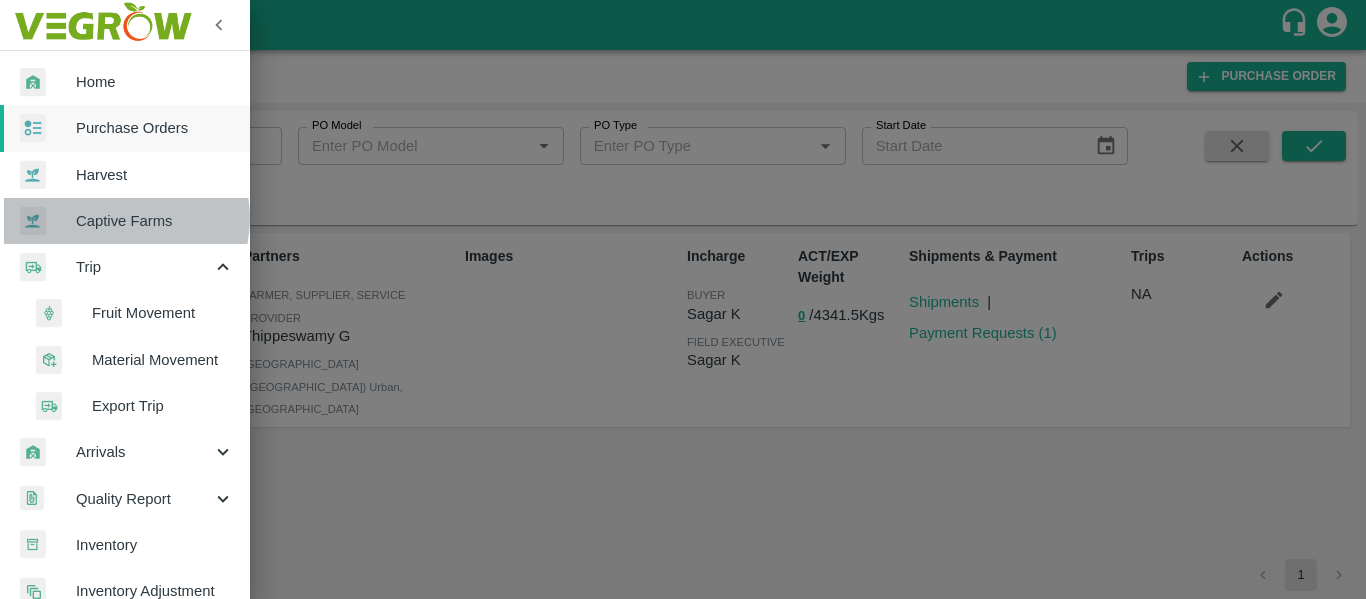 click on "Captive Farms" at bounding box center (155, 221) 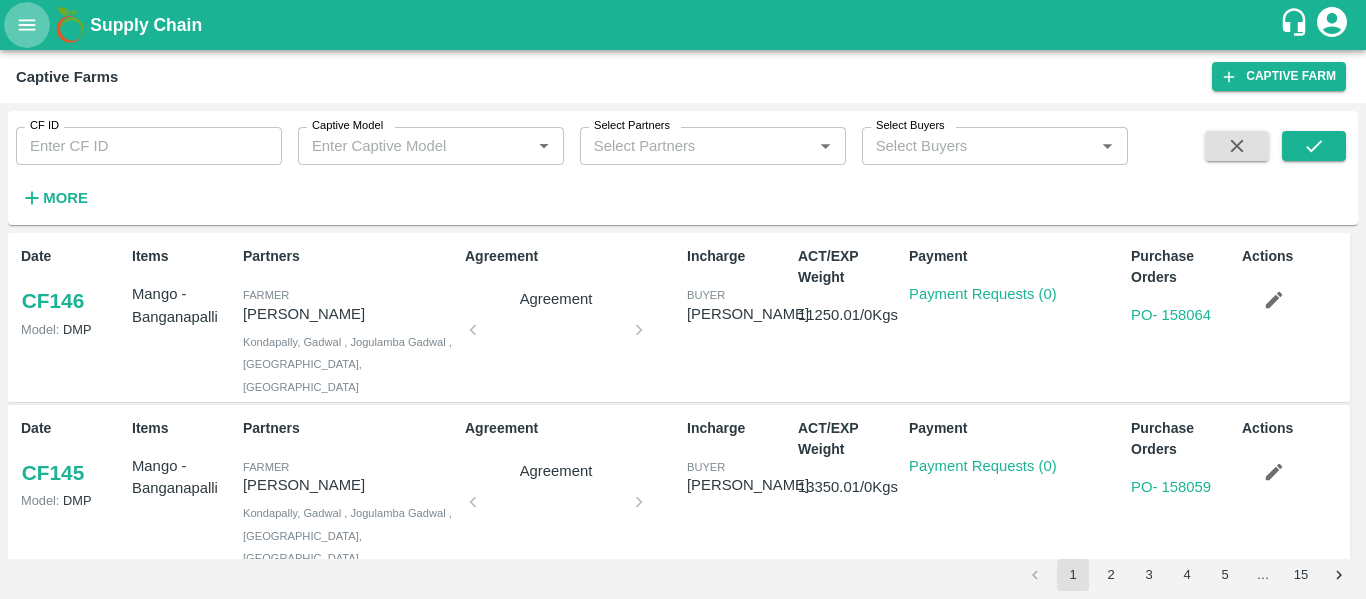 click 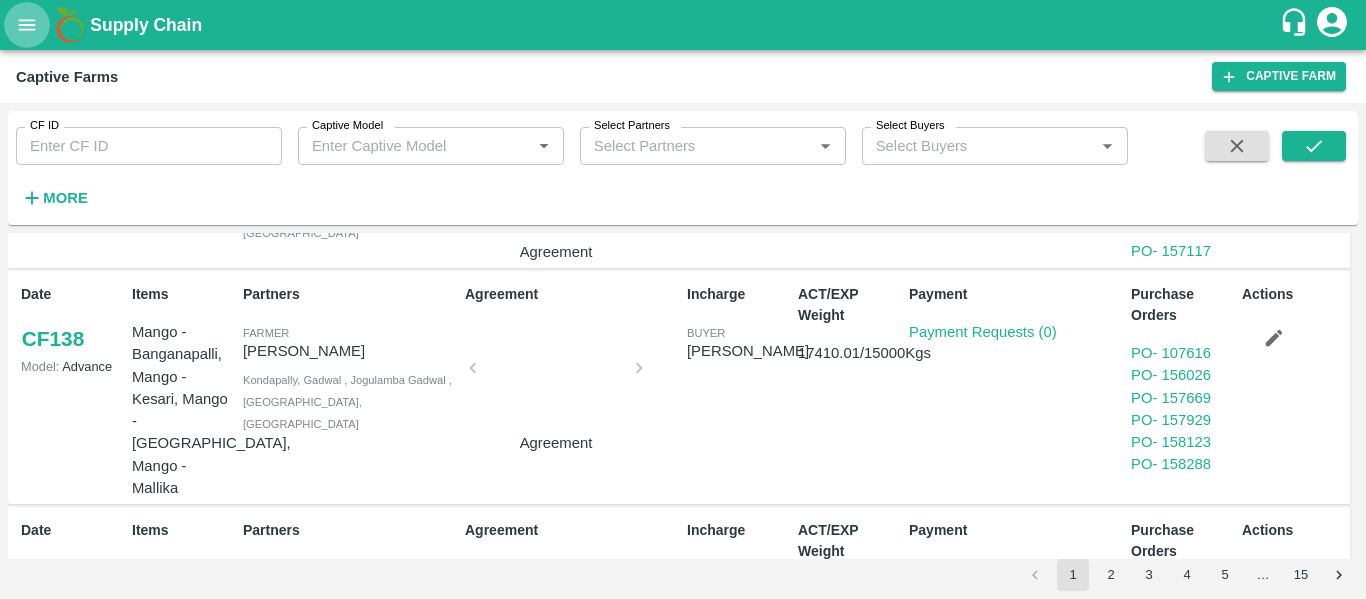 scroll, scrollTop: 1394, scrollLeft: 0, axis: vertical 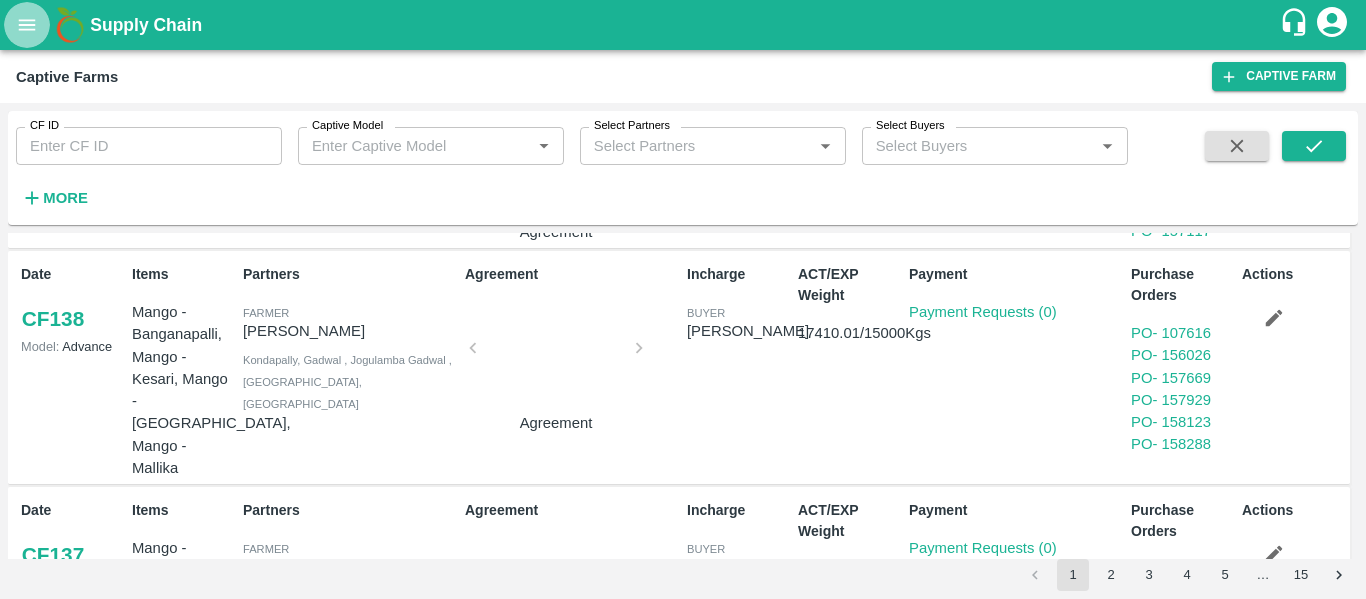 click 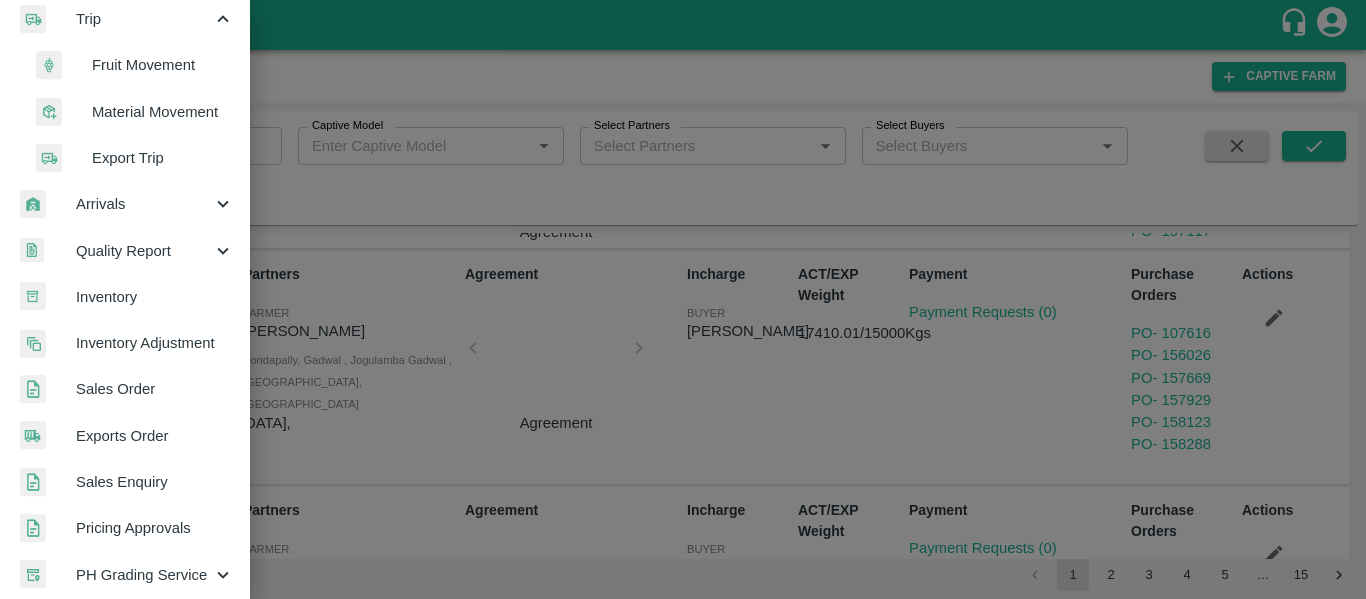 scroll, scrollTop: 249, scrollLeft: 0, axis: vertical 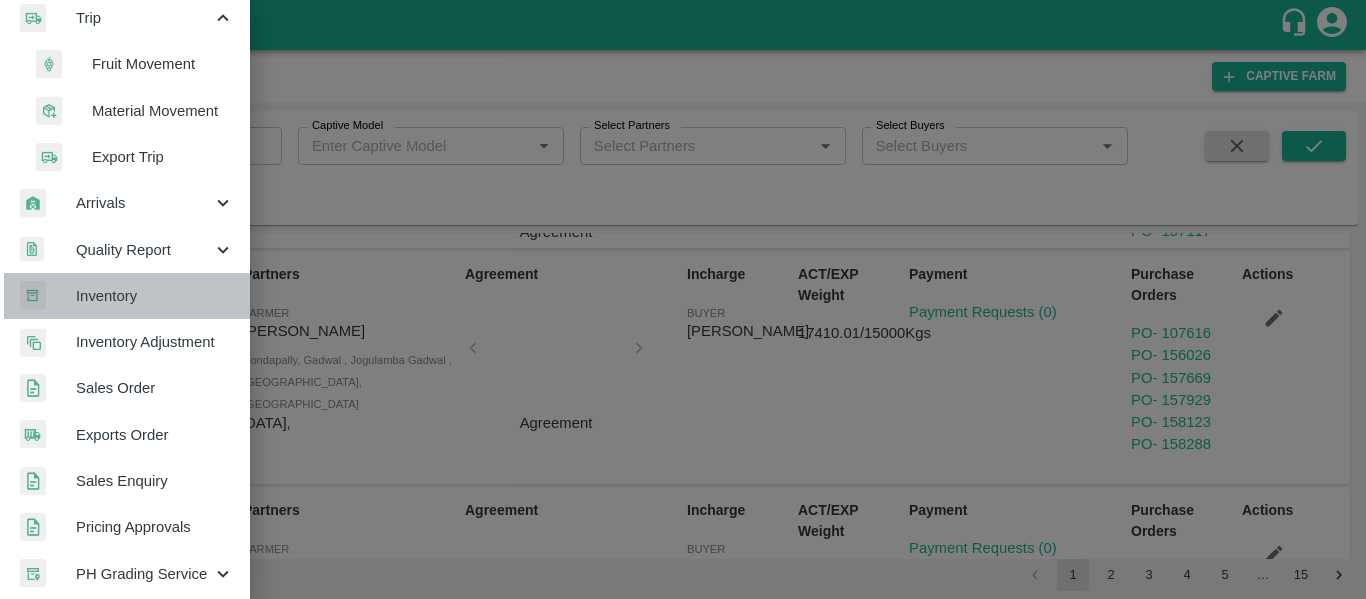 click on "Inventory" at bounding box center (155, 296) 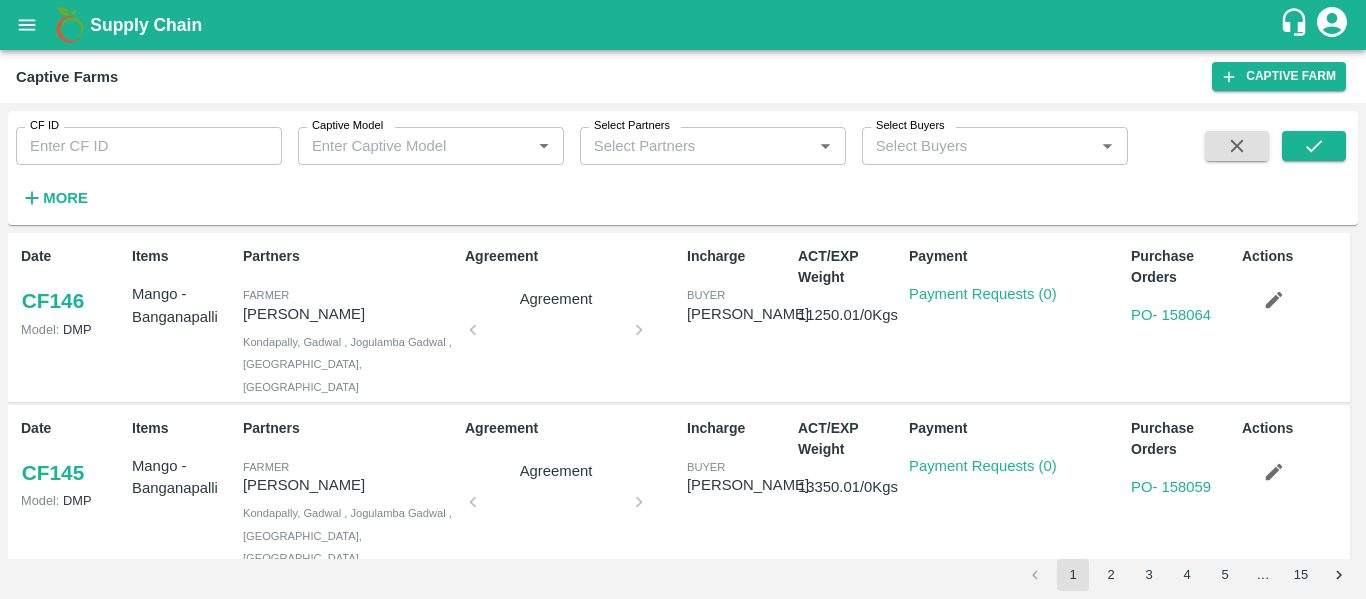 click at bounding box center [27, 25] 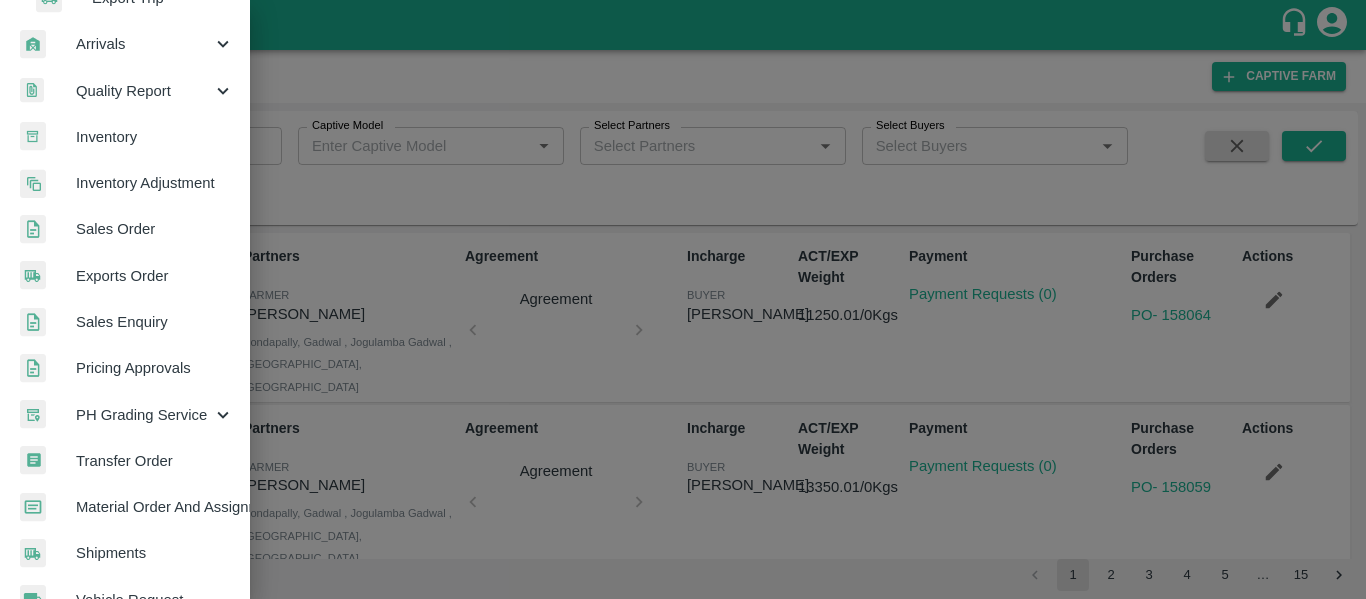 scroll, scrollTop: 726, scrollLeft: 0, axis: vertical 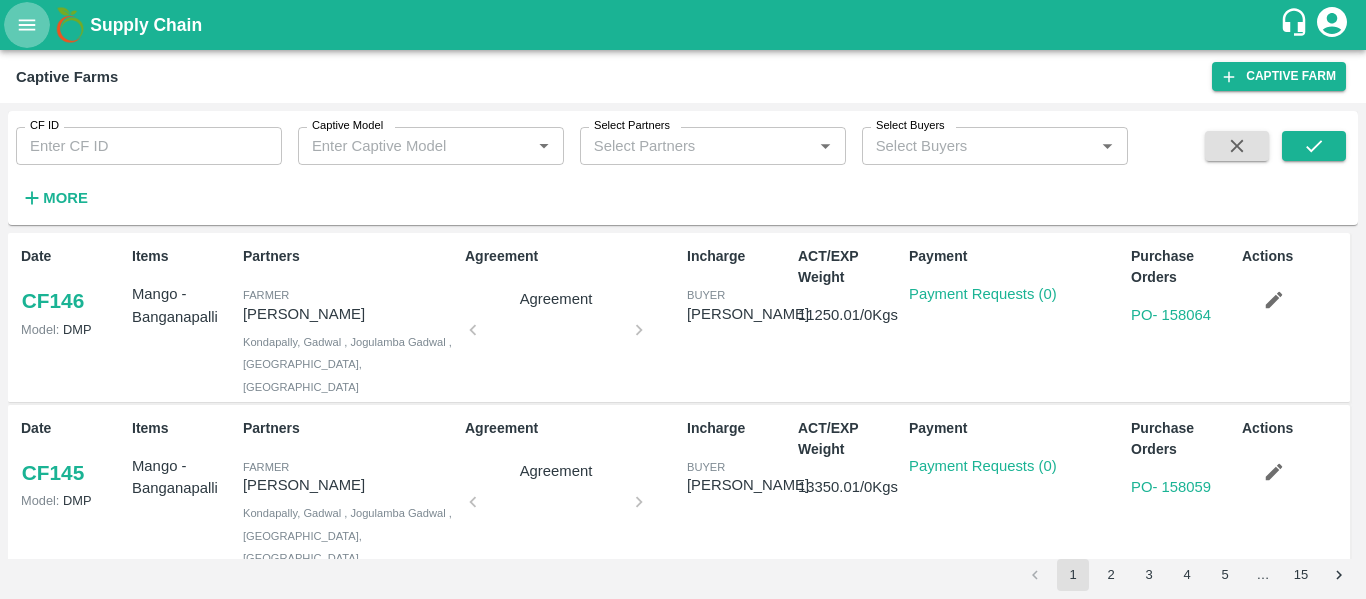 click on "Captive Farms Captive Farm" at bounding box center (683, 76) 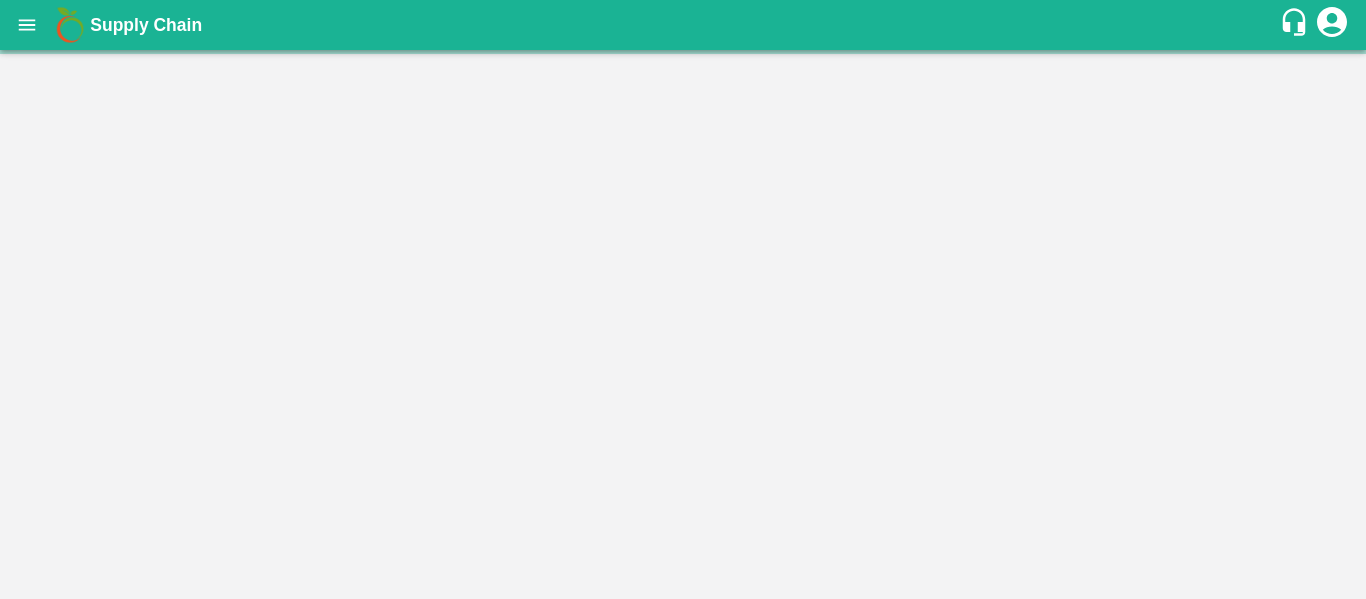 scroll, scrollTop: 0, scrollLeft: 0, axis: both 